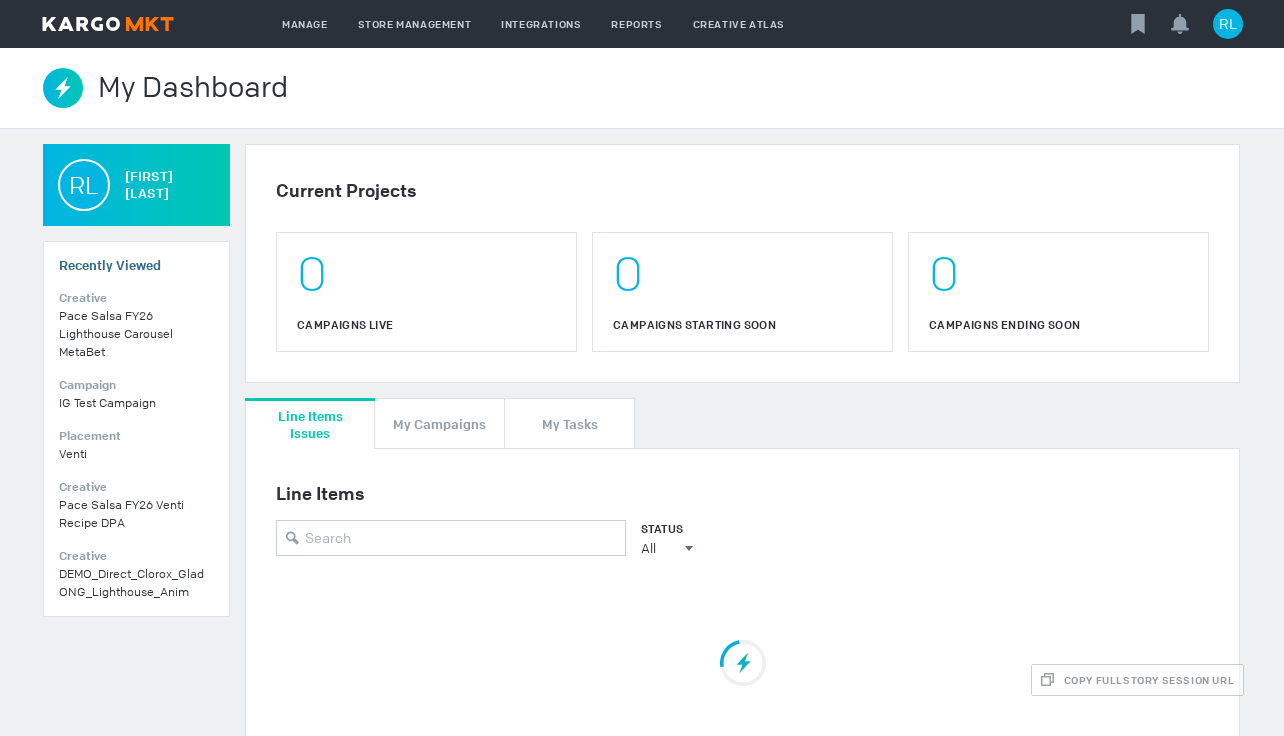 scroll, scrollTop: 0, scrollLeft: 0, axis: both 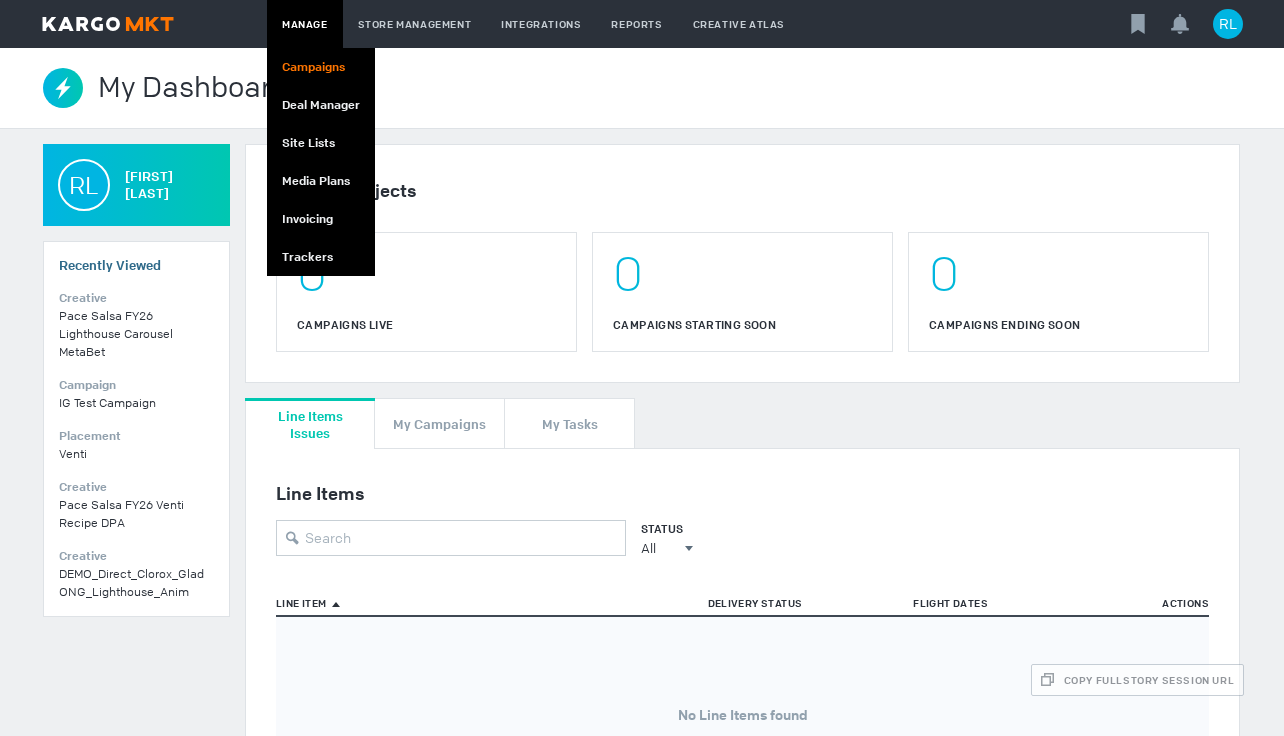 click on "Campaigns" at bounding box center (321, 67) 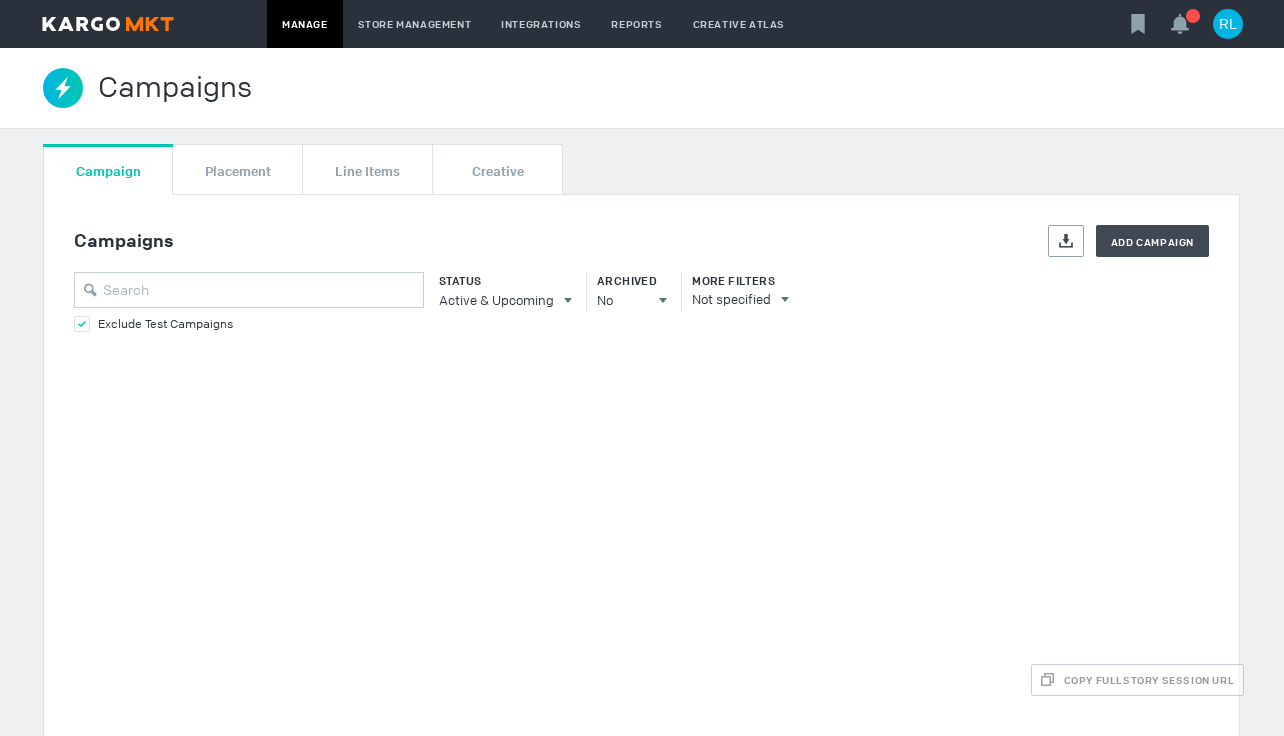 scroll, scrollTop: 0, scrollLeft: 0, axis: both 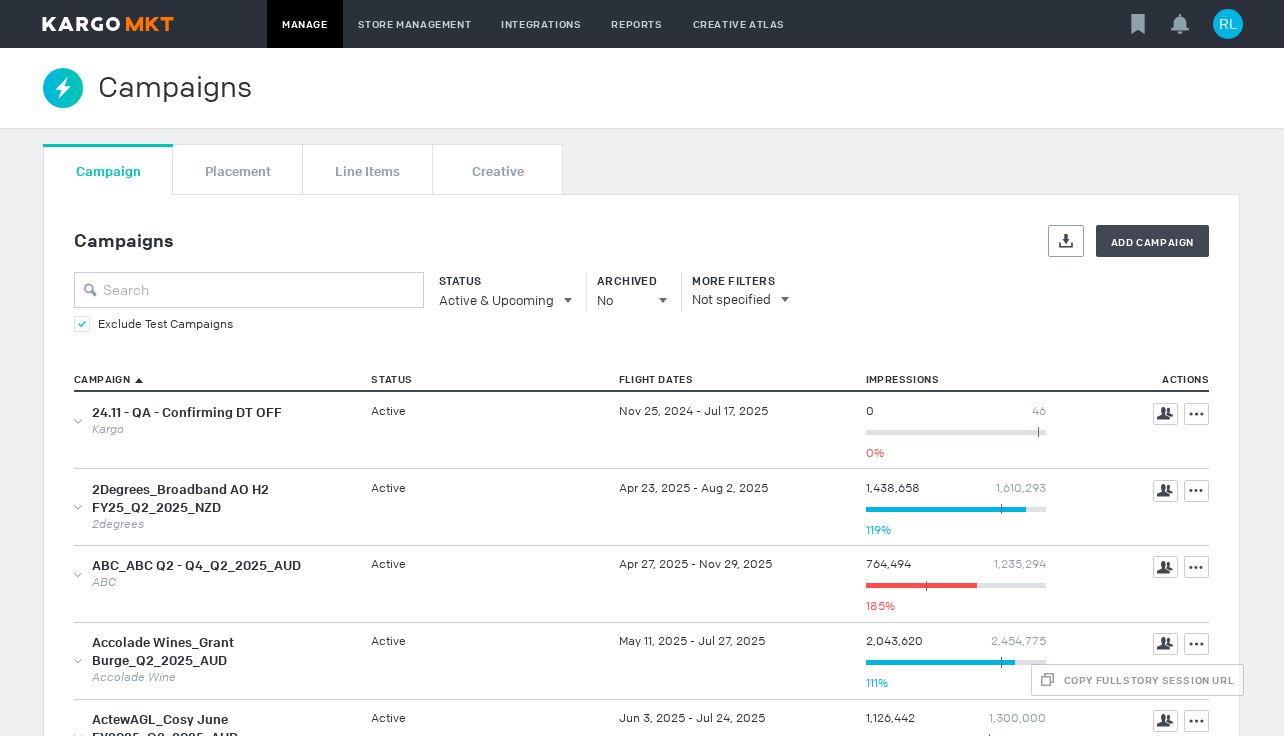 click at bounding box center [82, 324] 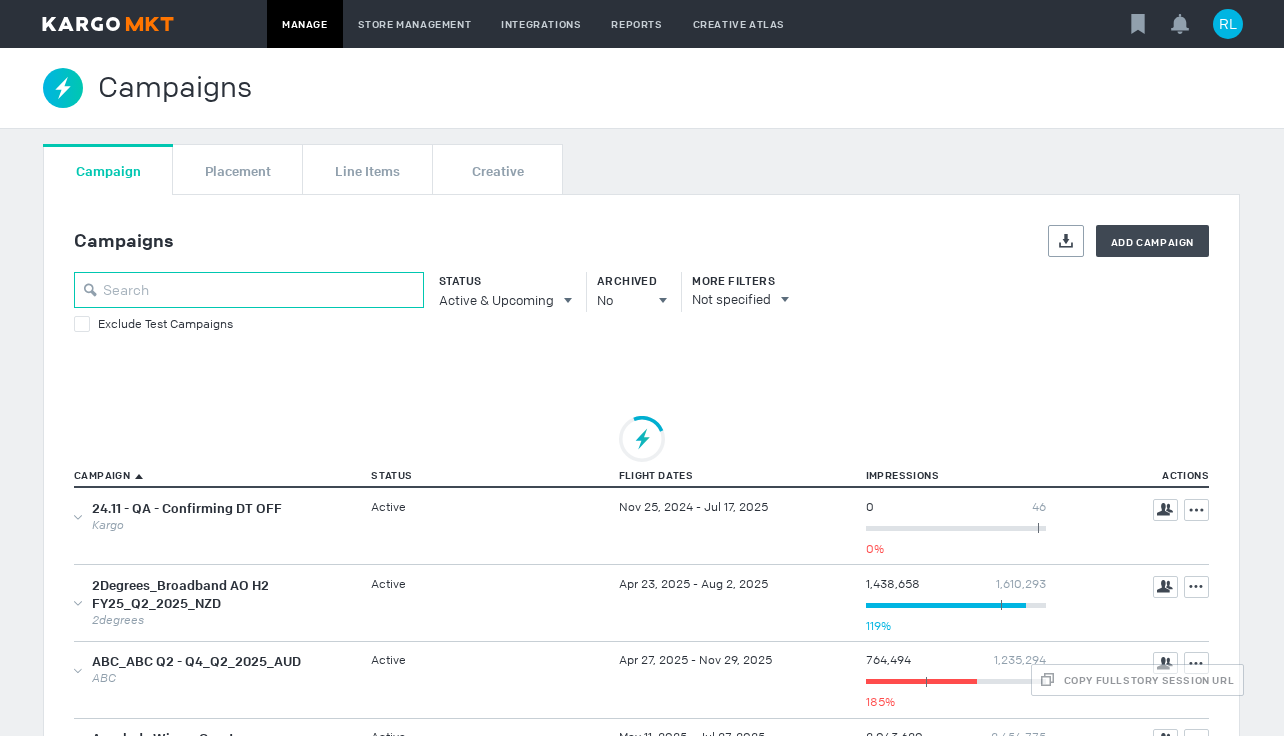 click at bounding box center (249, 290) 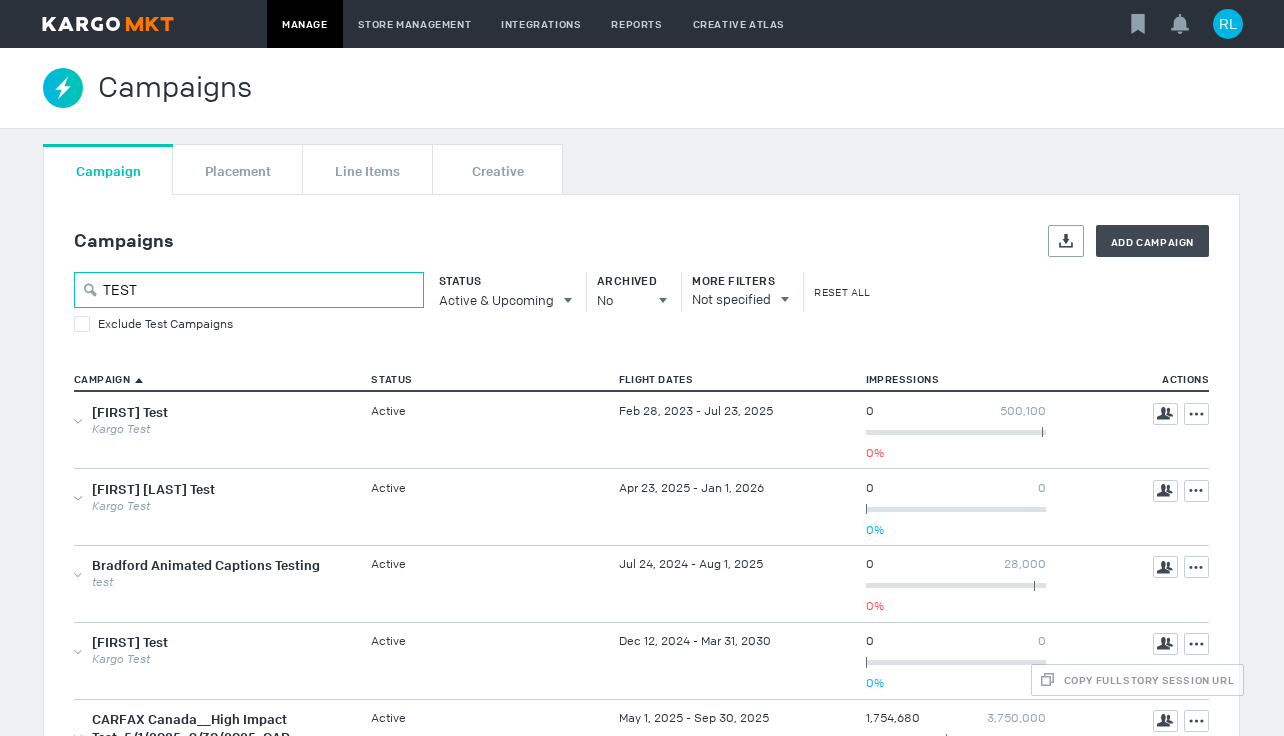 click on "TEST" at bounding box center (249, 290) 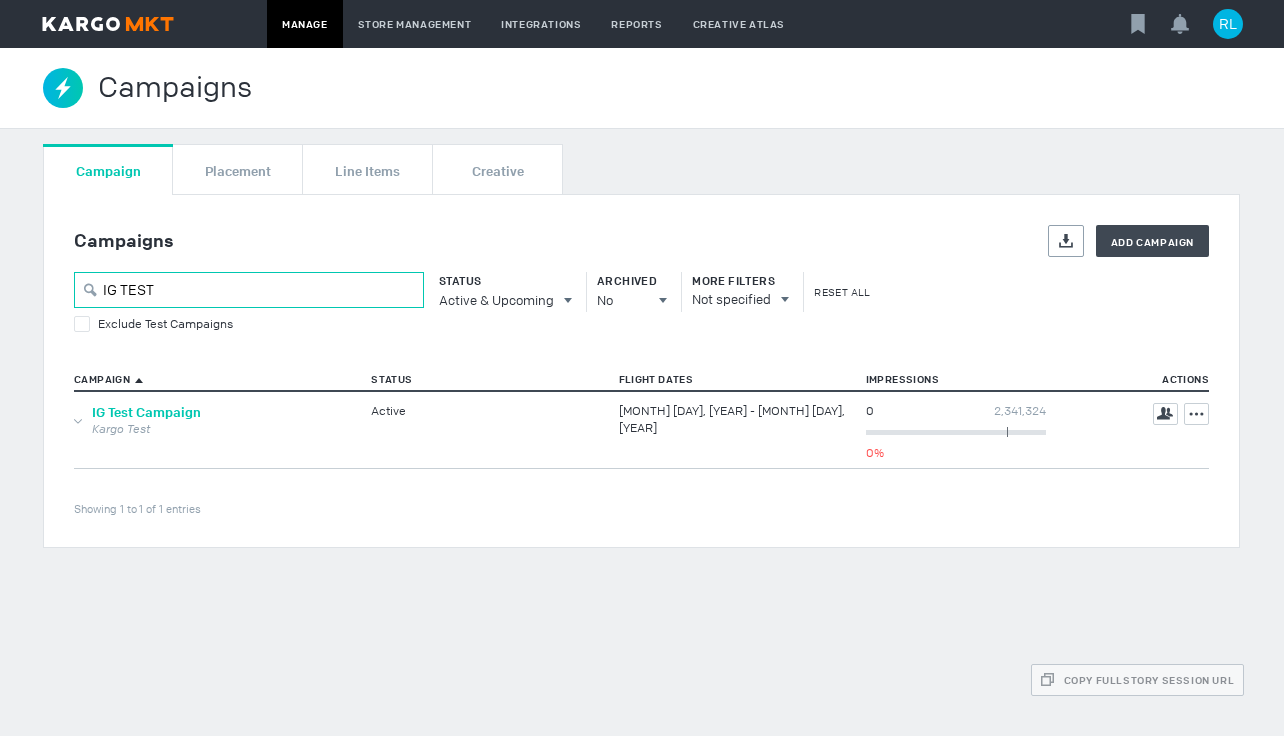 type on "IG TEST" 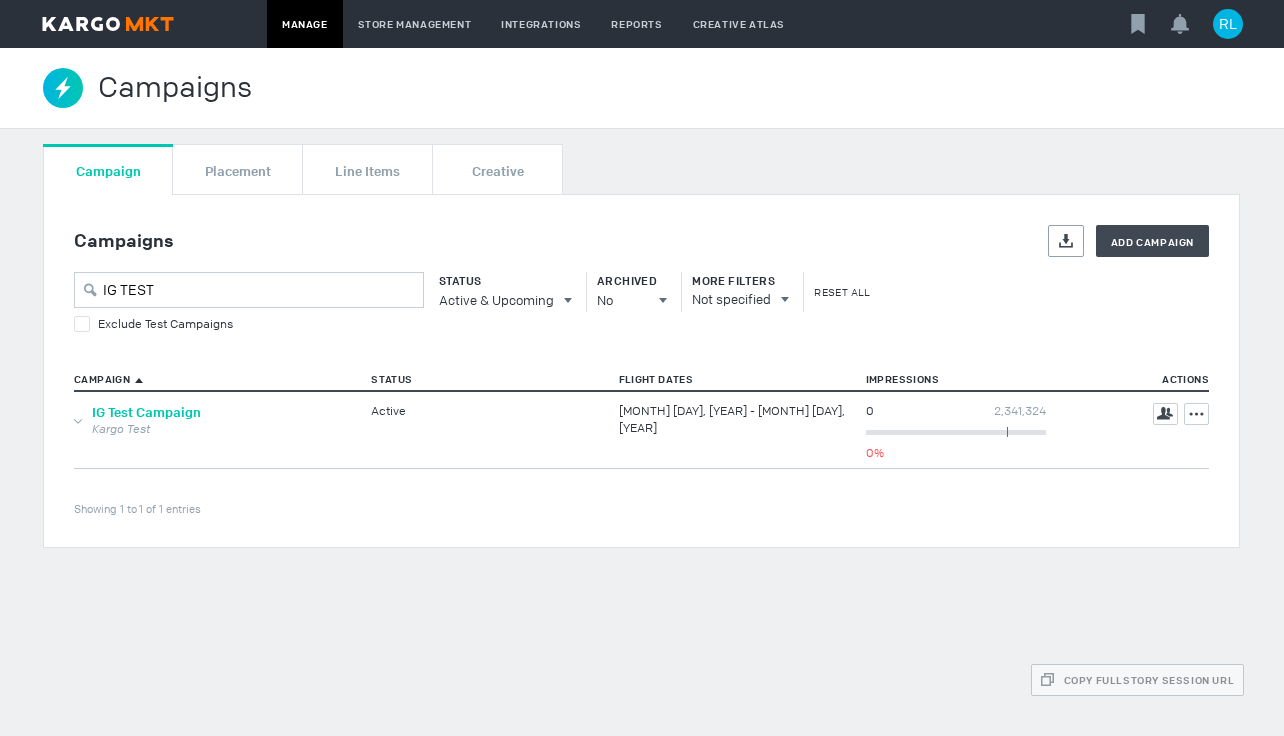click on "IG Test Campaign" at bounding box center (146, 412) 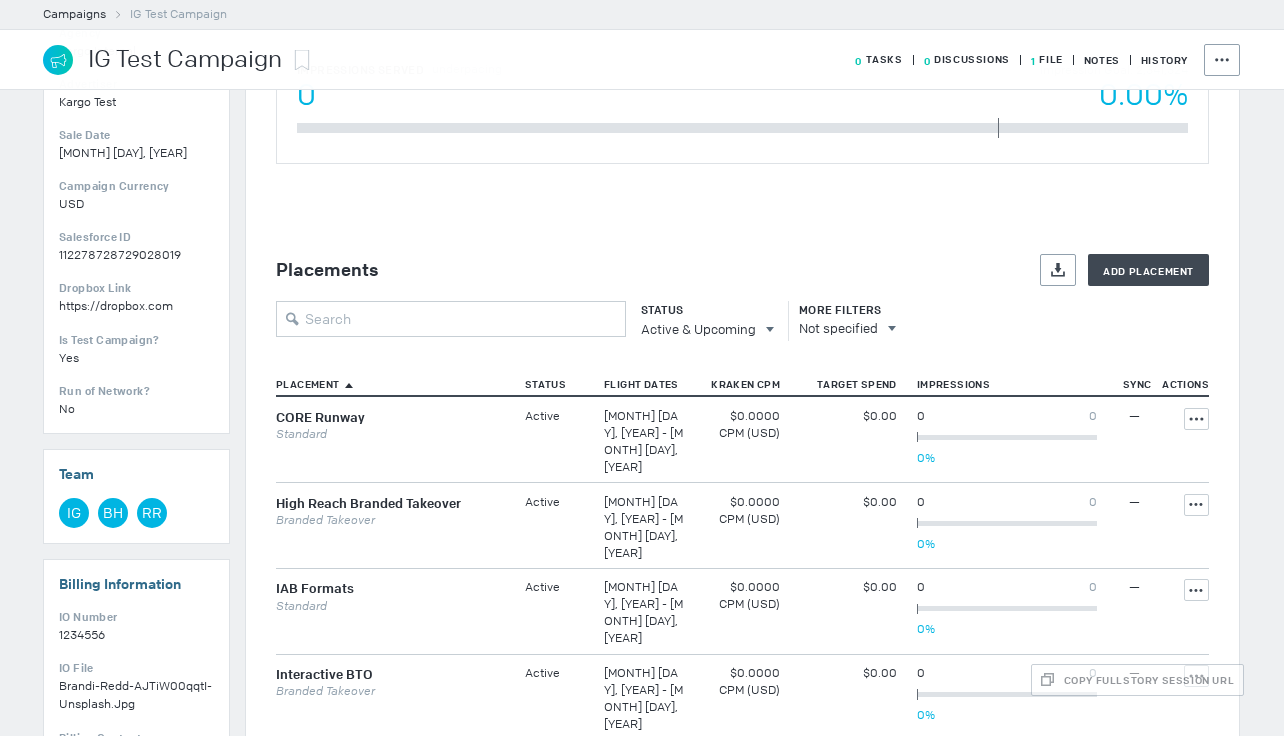 scroll, scrollTop: 547, scrollLeft: 0, axis: vertical 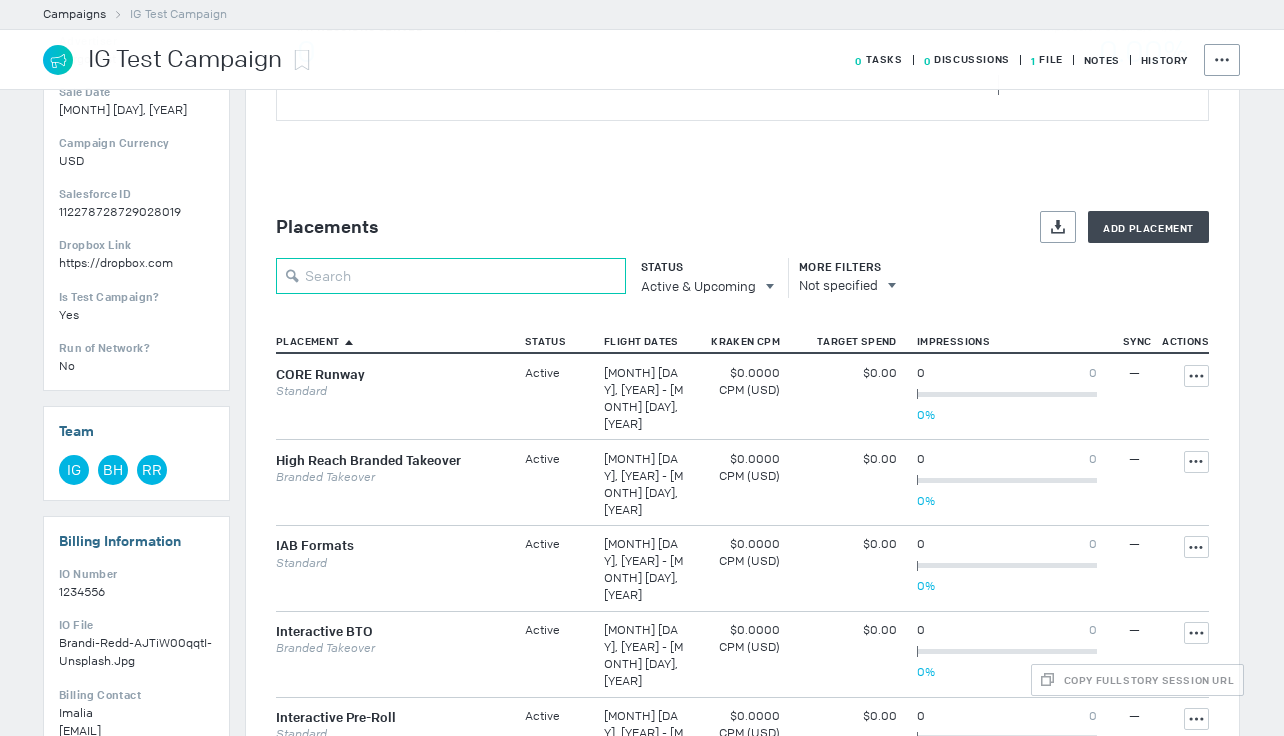 click at bounding box center (451, 276) 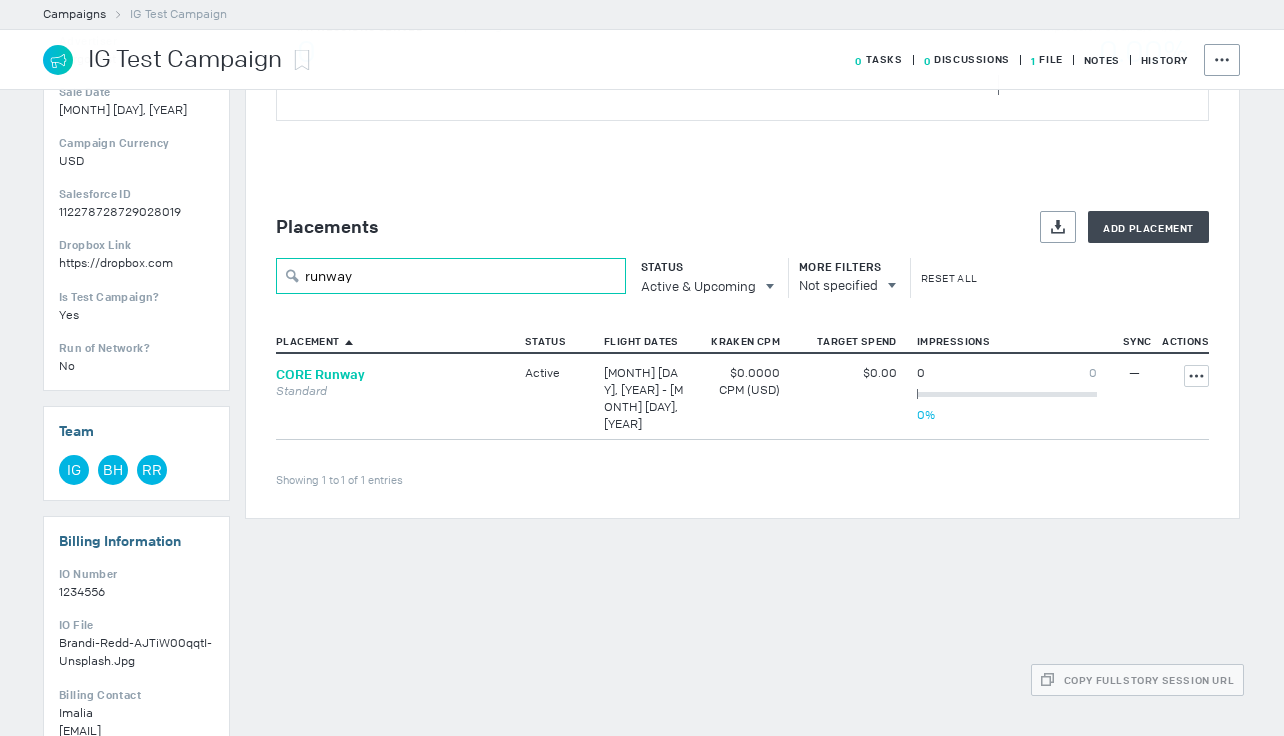 type on "runway" 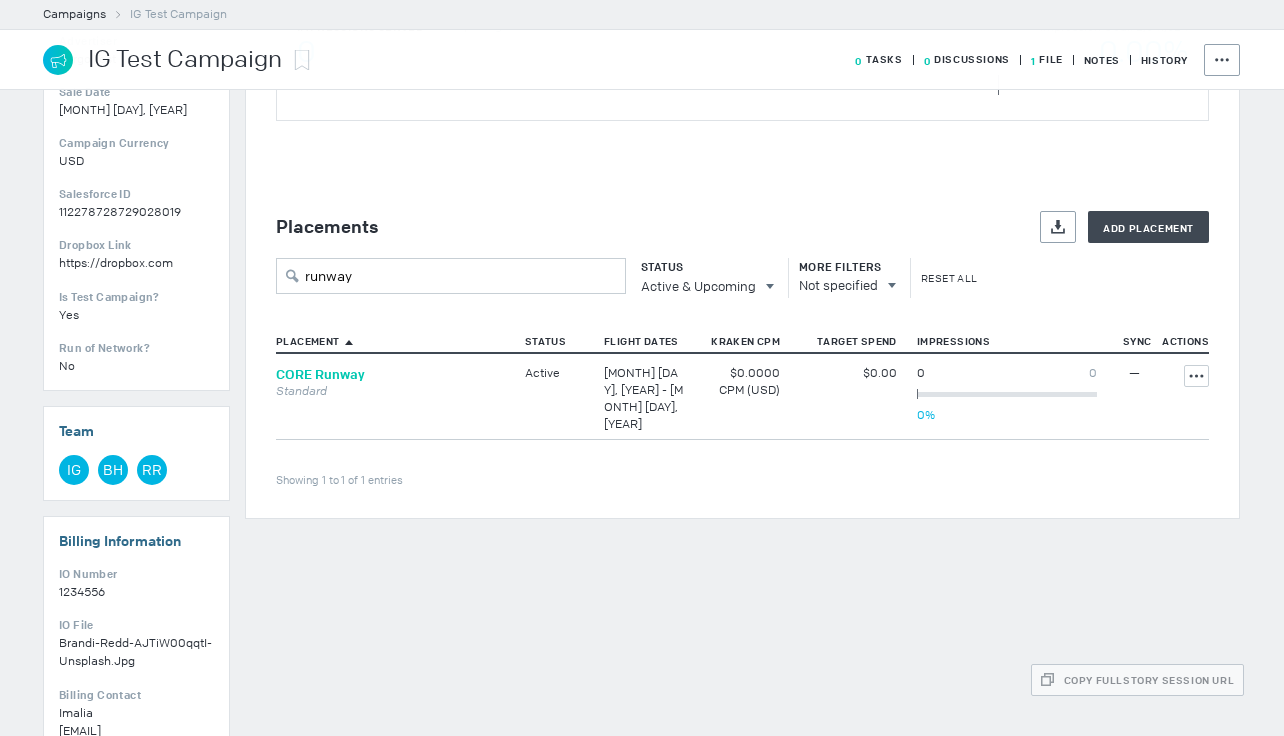 click on "CORE Runway" at bounding box center (320, 374) 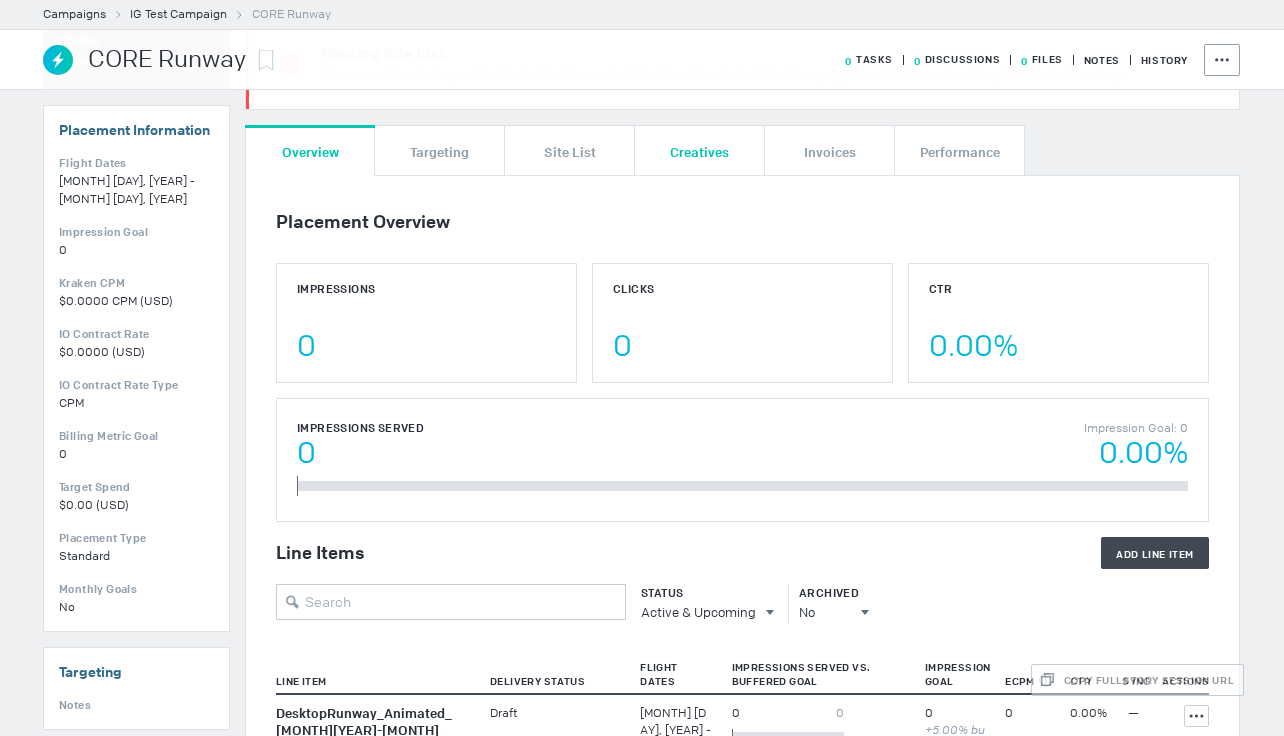 click on "Creatives" at bounding box center [699, 151] 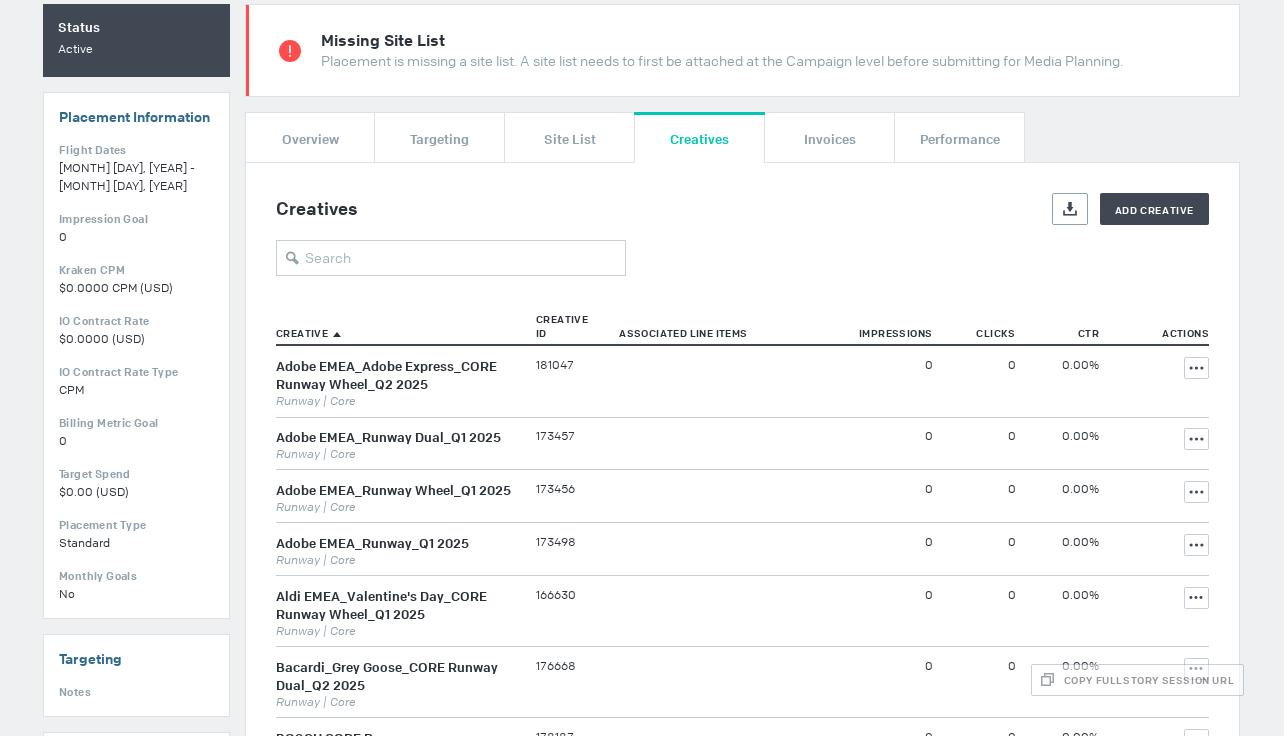 scroll, scrollTop: 115, scrollLeft: 0, axis: vertical 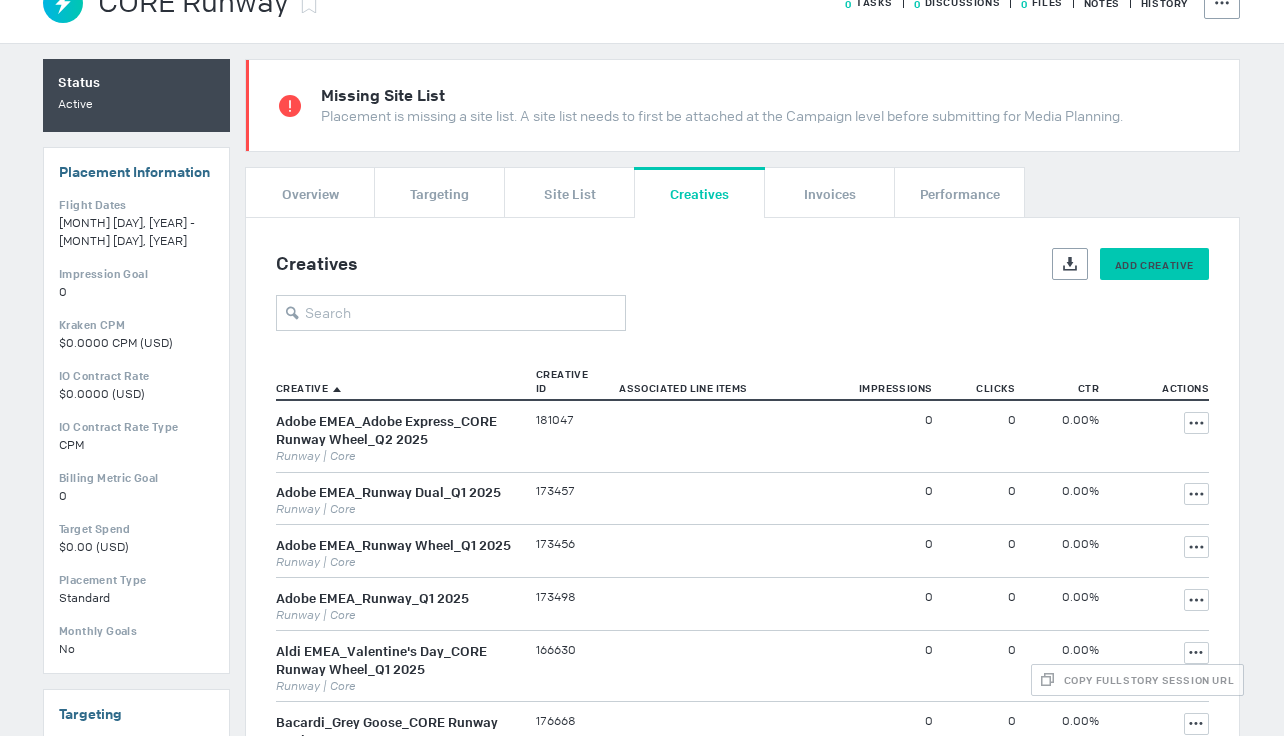 click on "Add Creative" at bounding box center [1154, 265] 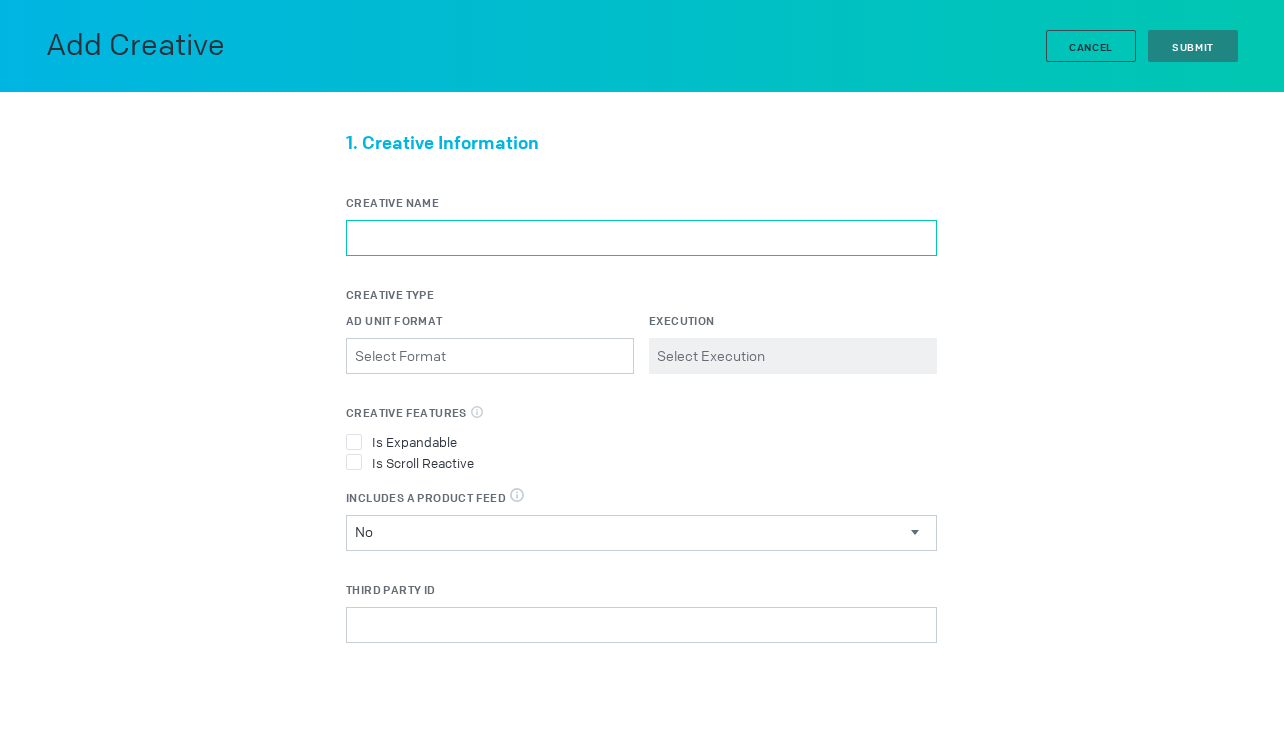 click on "Creative Name" at bounding box center (641, 238) 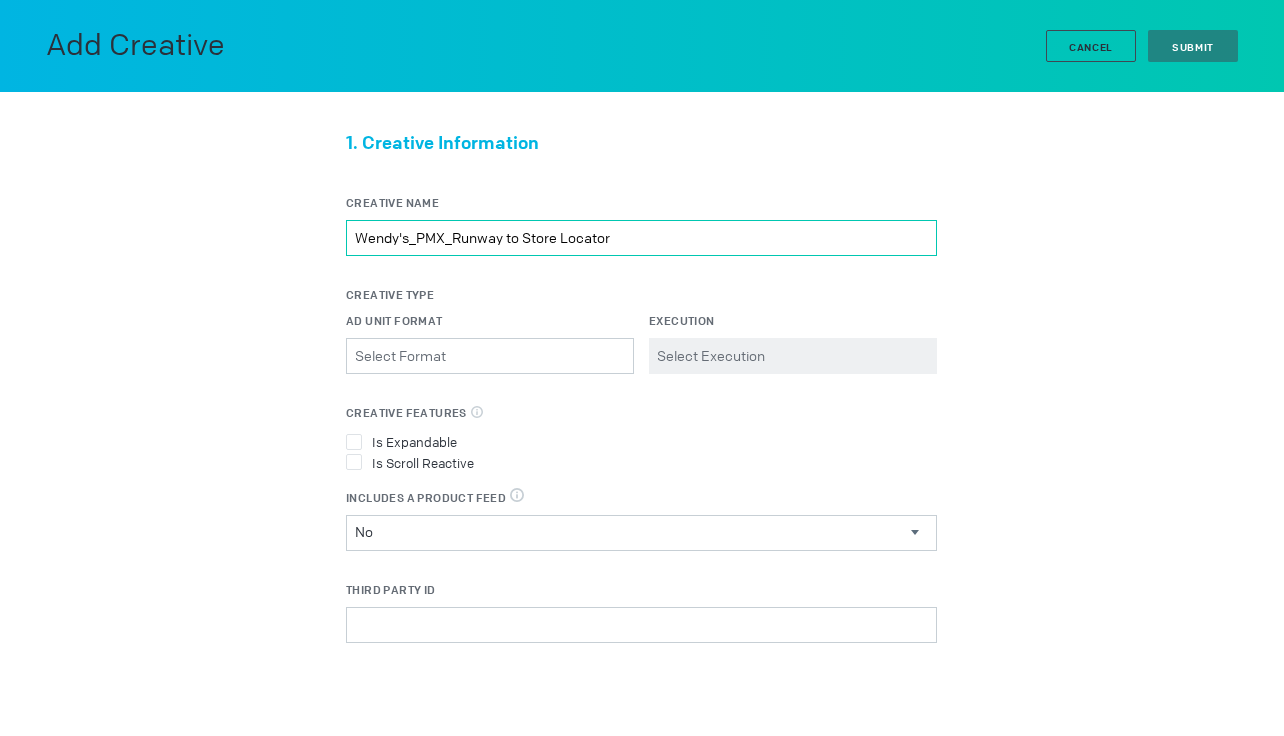 type on "Wendy's_PMX_Runway to Store Locator" 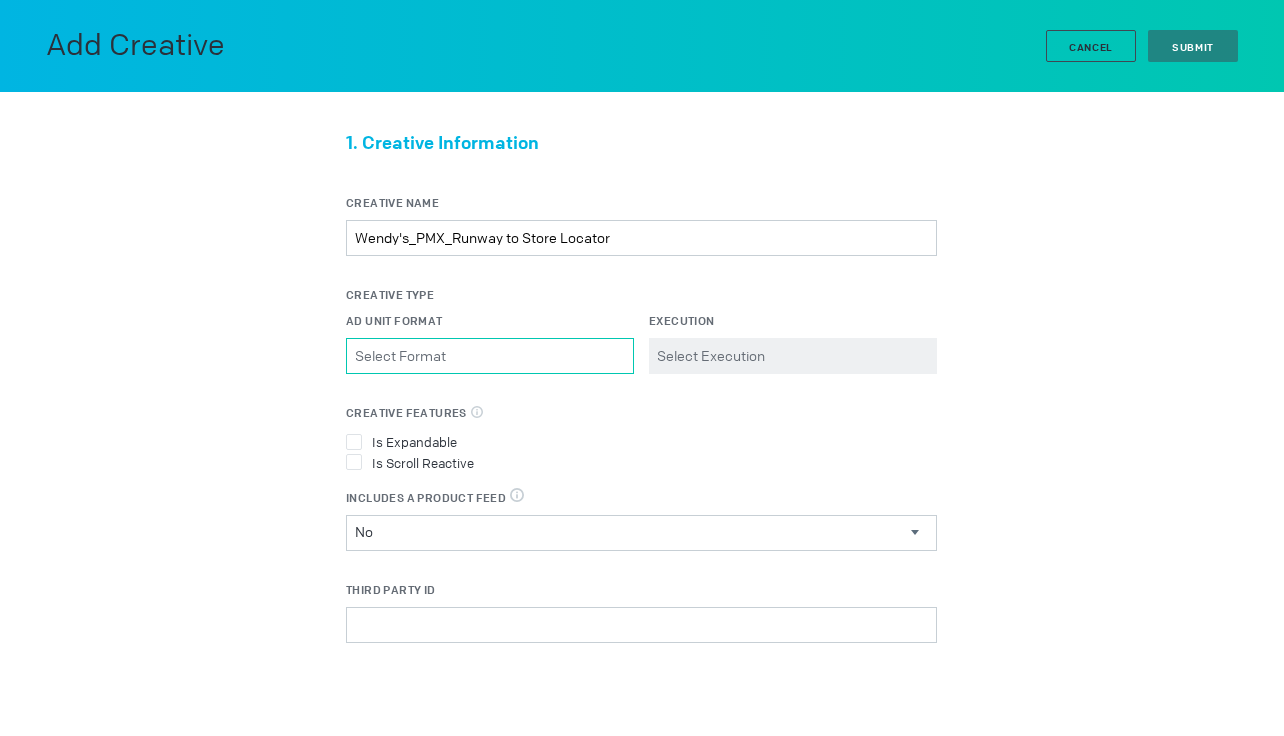 click on "Ad Unit Format Please select a valid item" at bounding box center [490, 356] 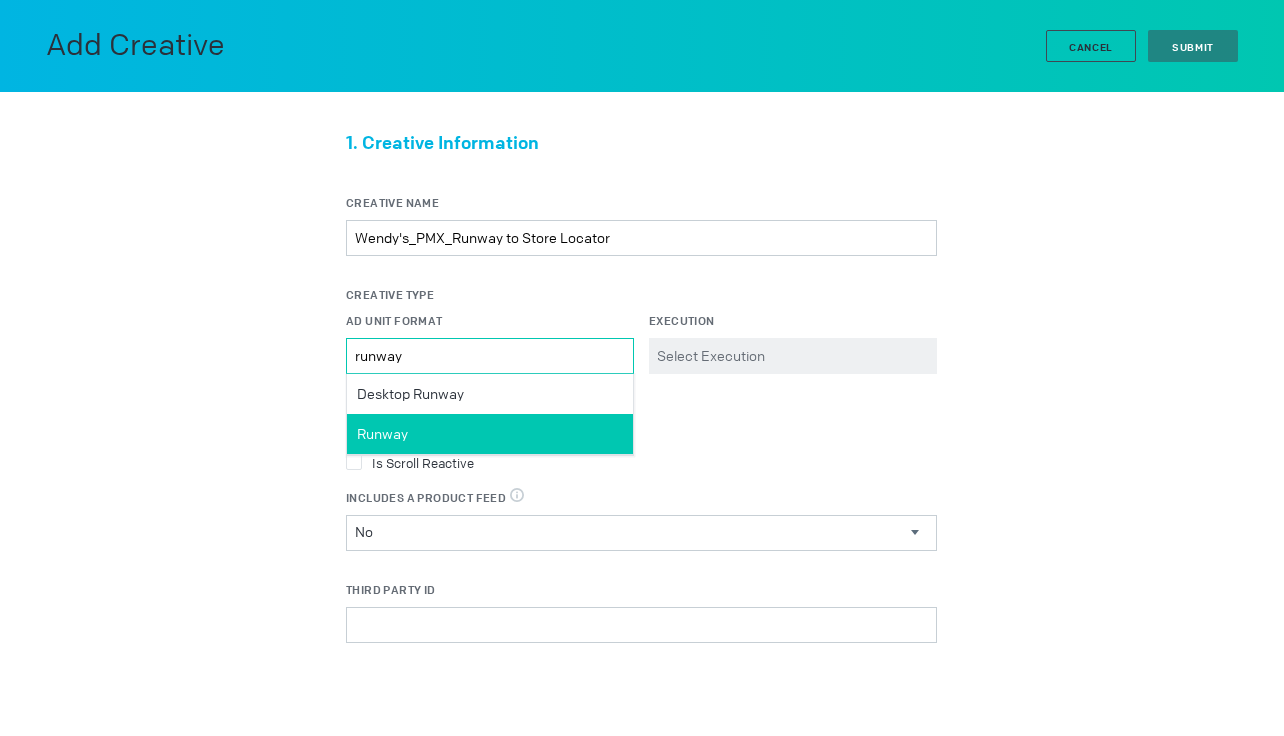 type on "runway" 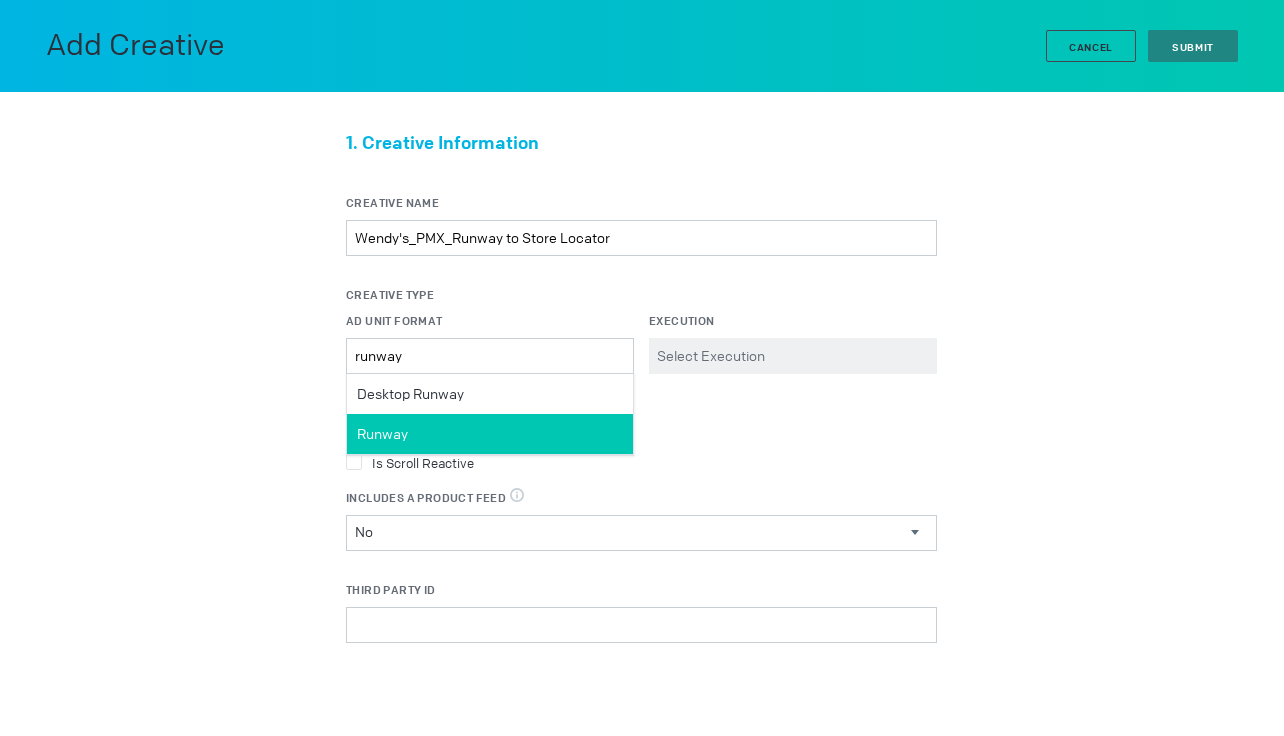 click on "Runway" at bounding box center [490, 434] 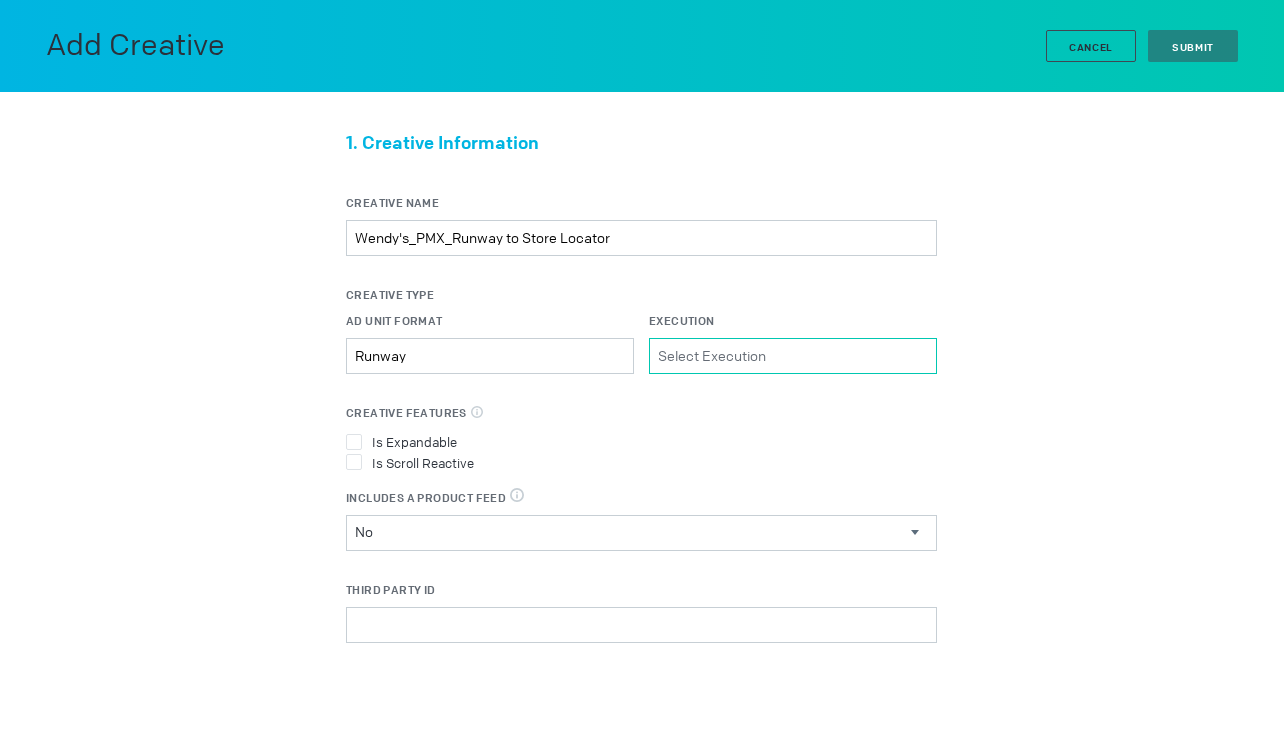 click on "Execution Please select a valid item" at bounding box center (793, 356) 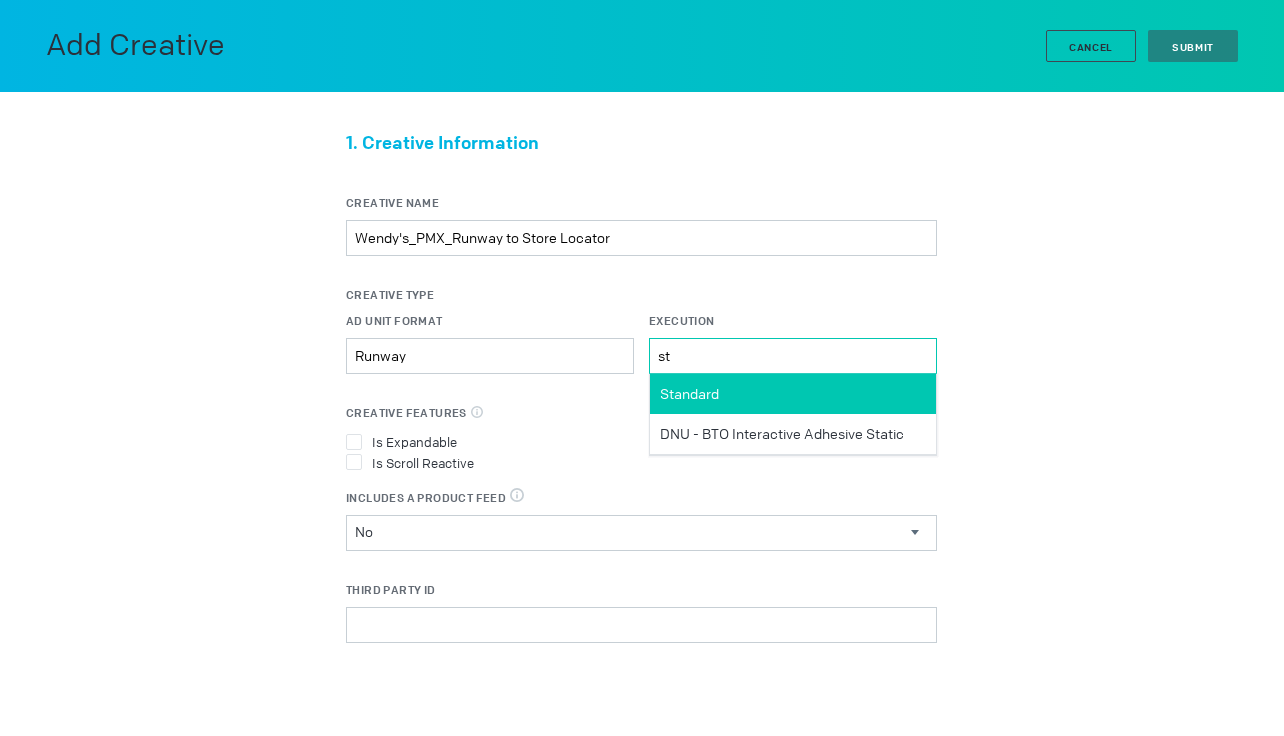type on "st" 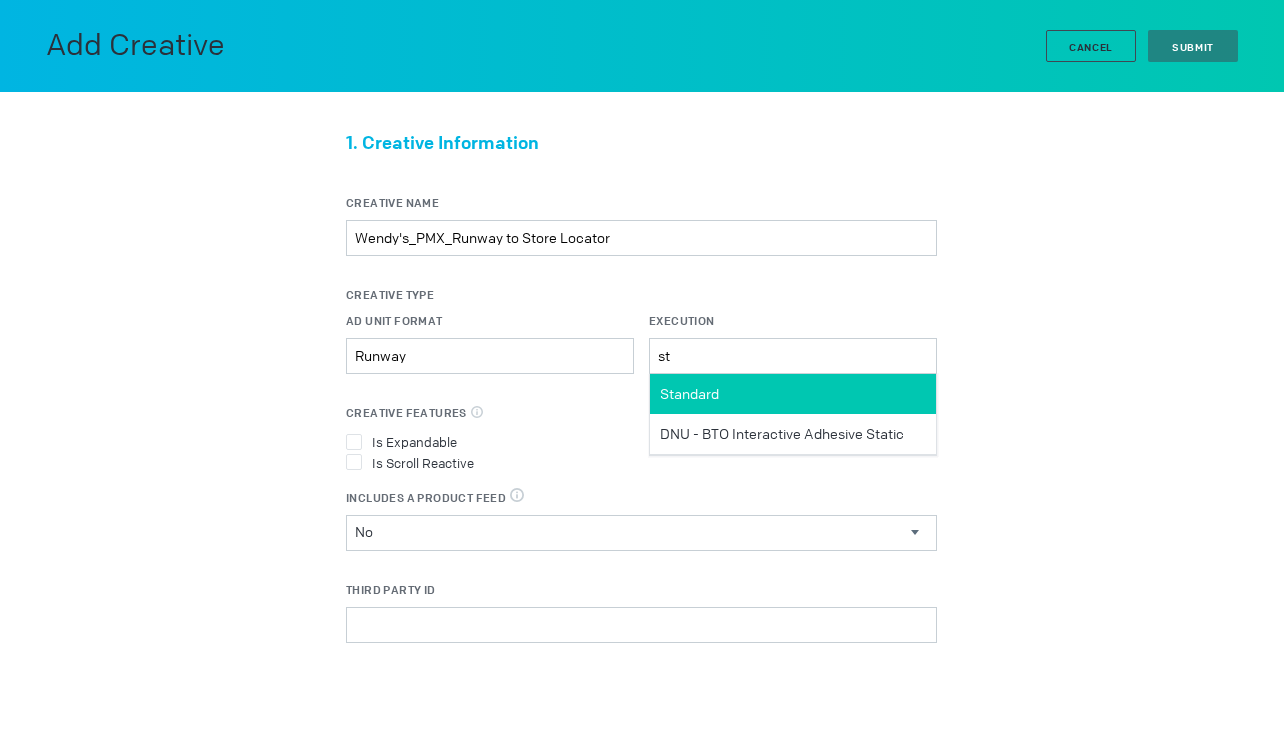 click on "Standard" at bounding box center [689, 394] 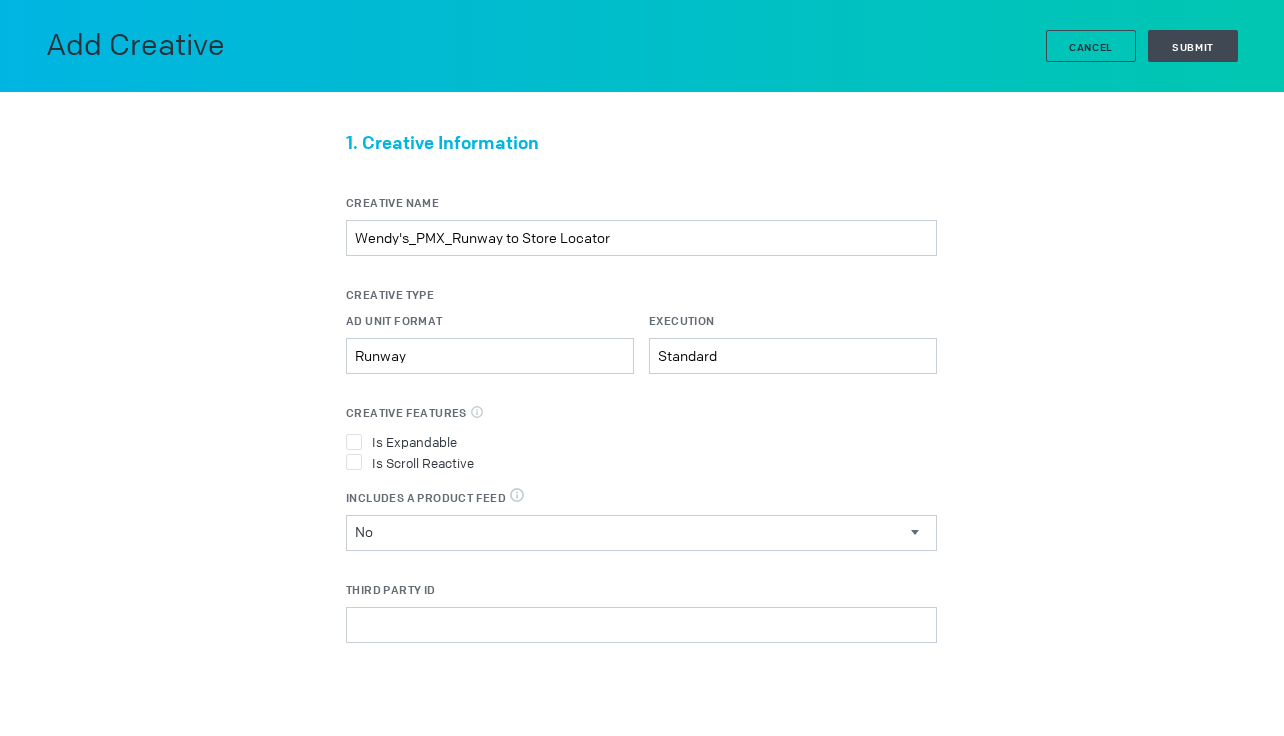 click at bounding box center [354, 442] 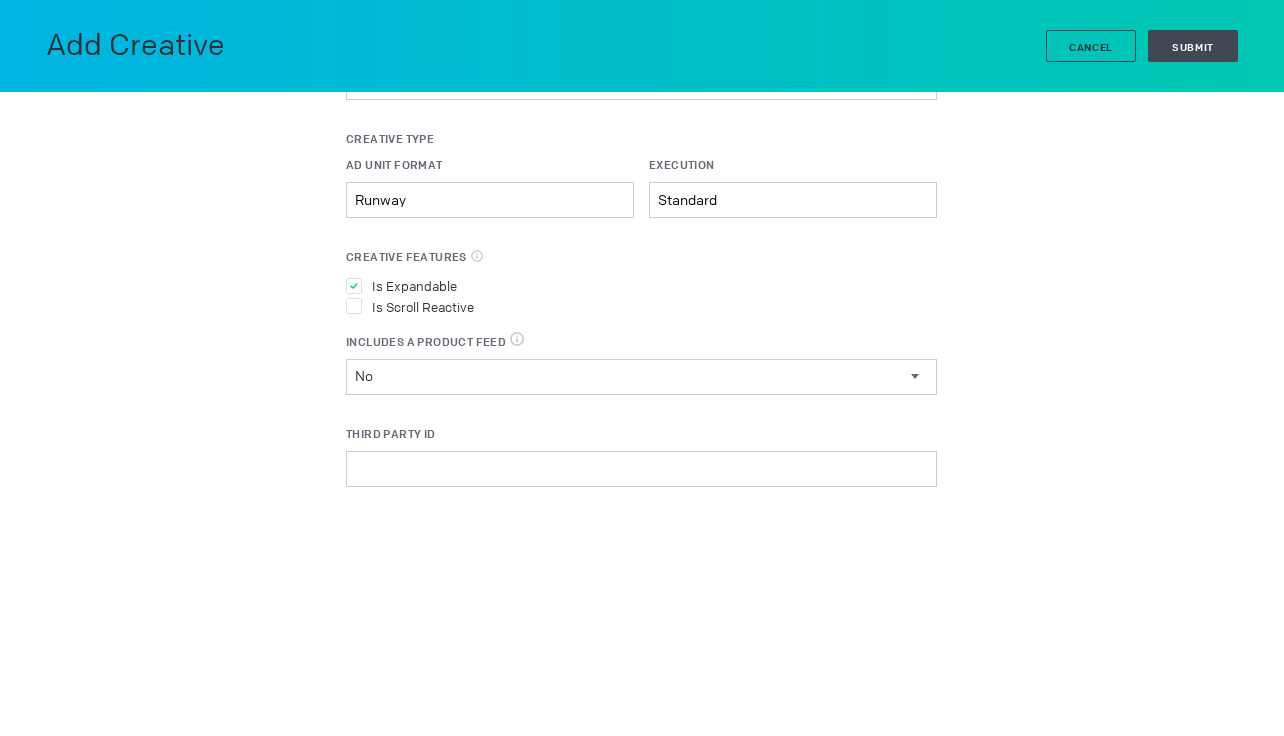 scroll, scrollTop: 167, scrollLeft: 0, axis: vertical 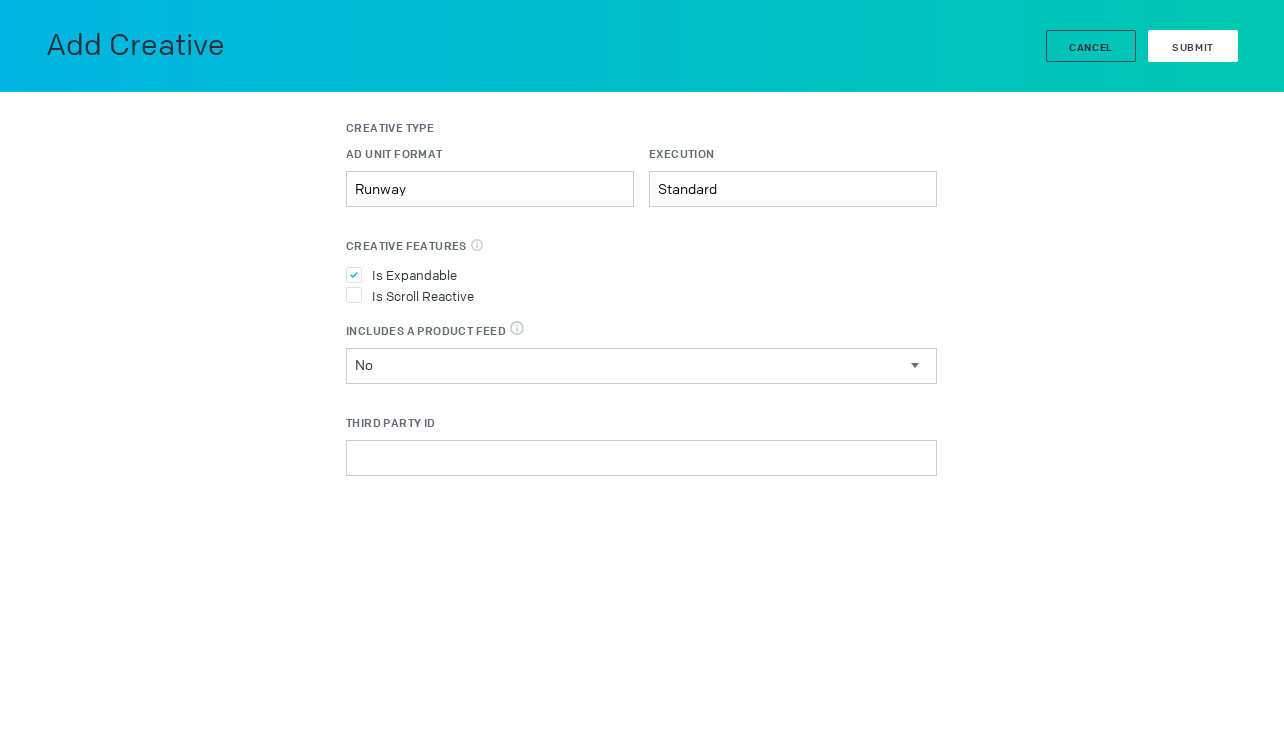 click on "Submit" at bounding box center [1193, 47] 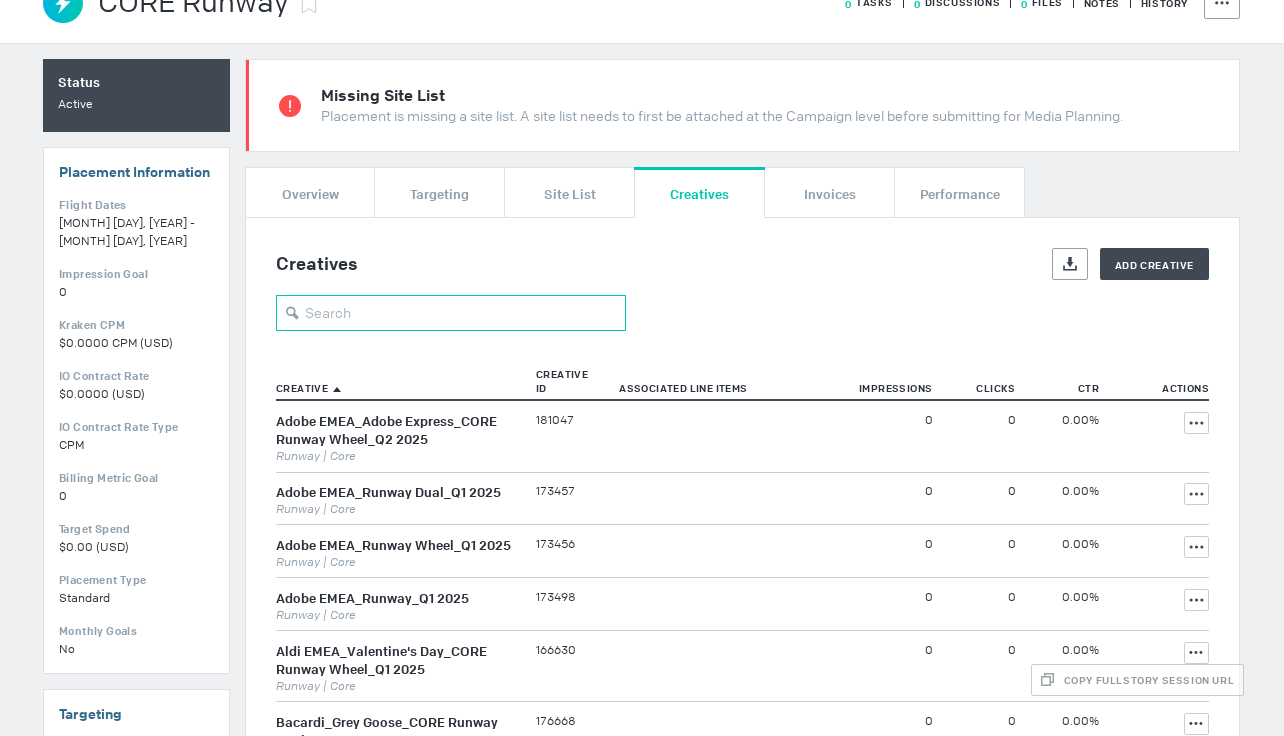 click at bounding box center (451, 313) 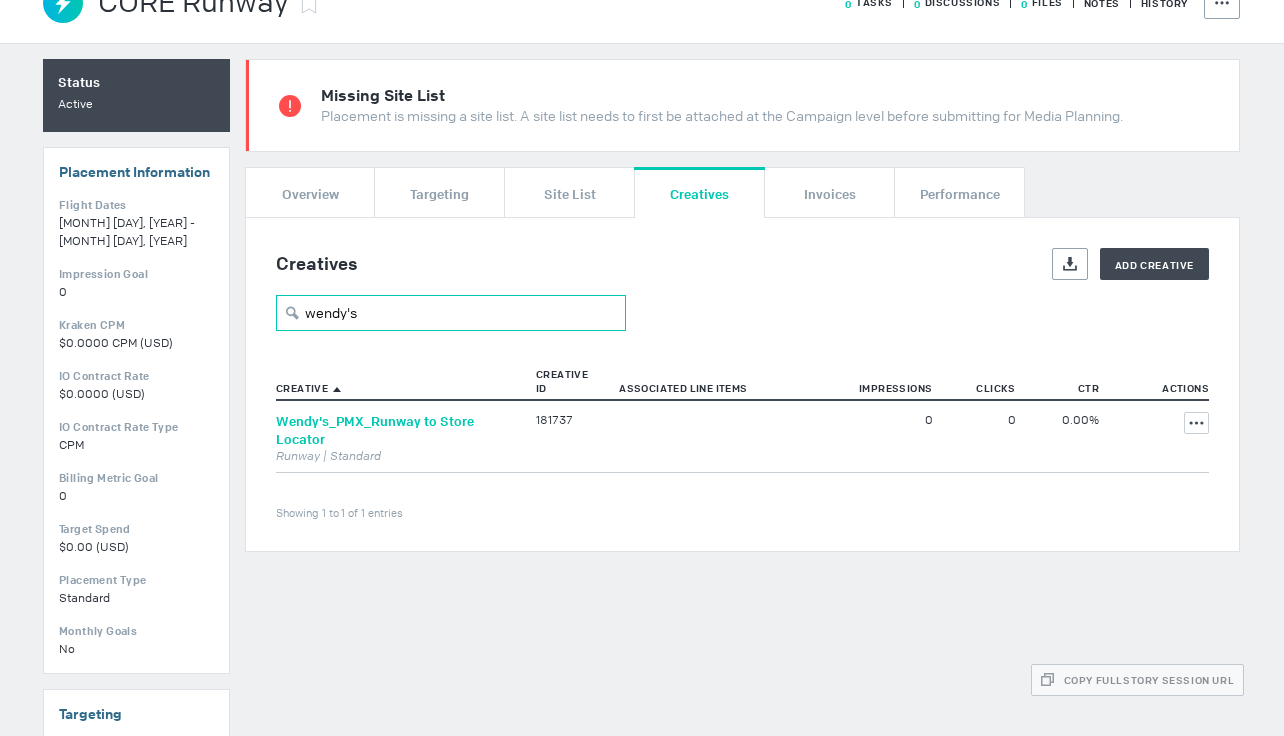 type on "wendy's" 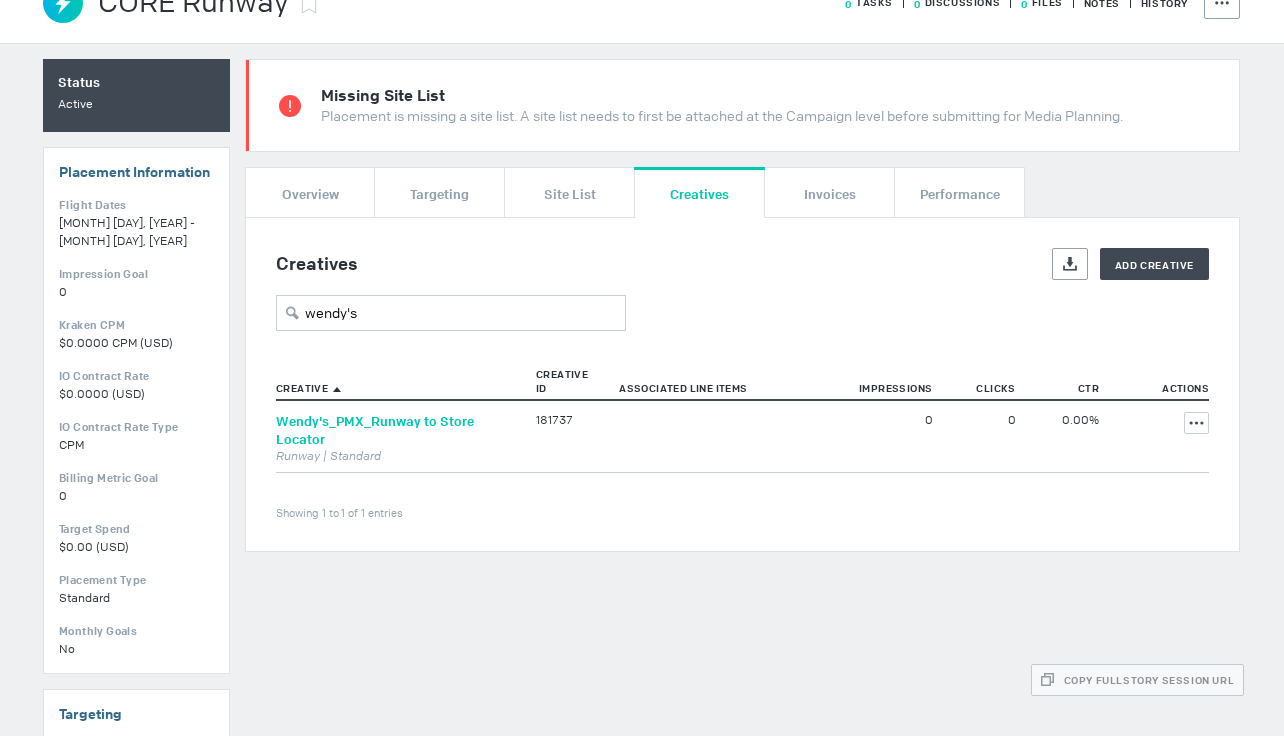 click on "Wendy's_PMX_Runway to Store Locator" at bounding box center [375, 430] 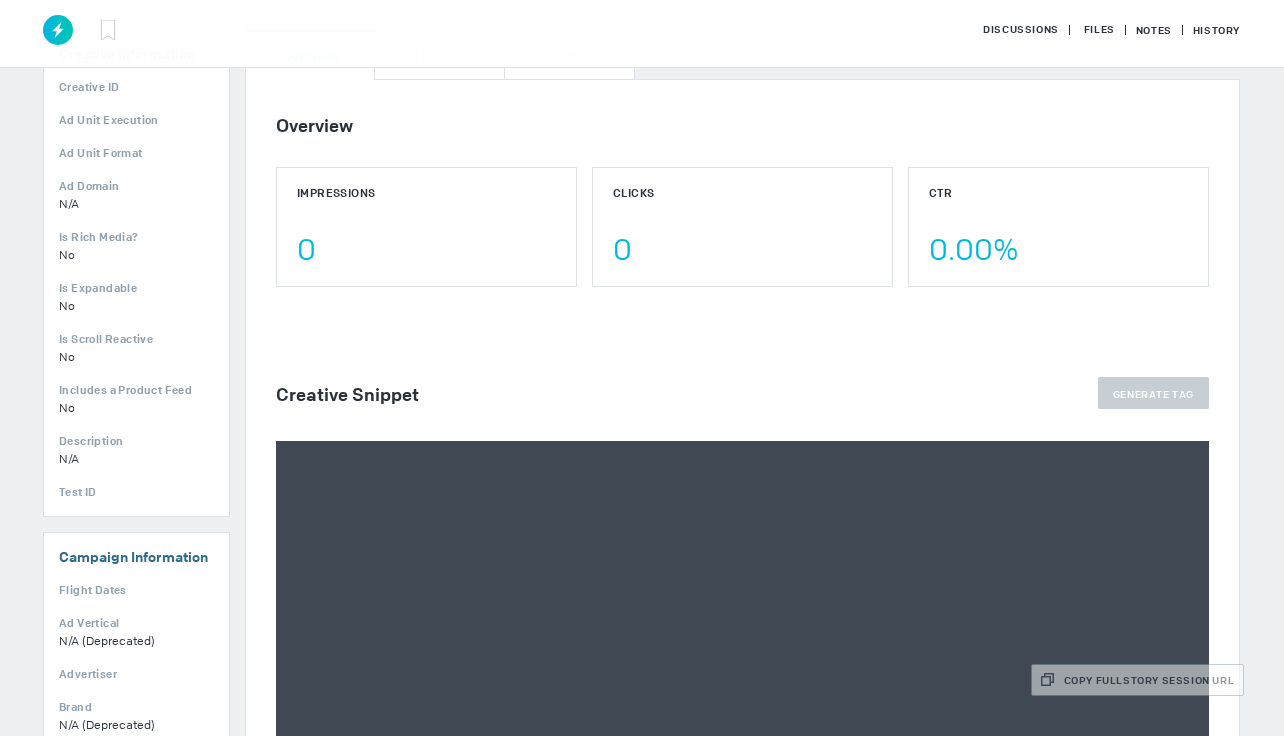 scroll, scrollTop: 384, scrollLeft: 0, axis: vertical 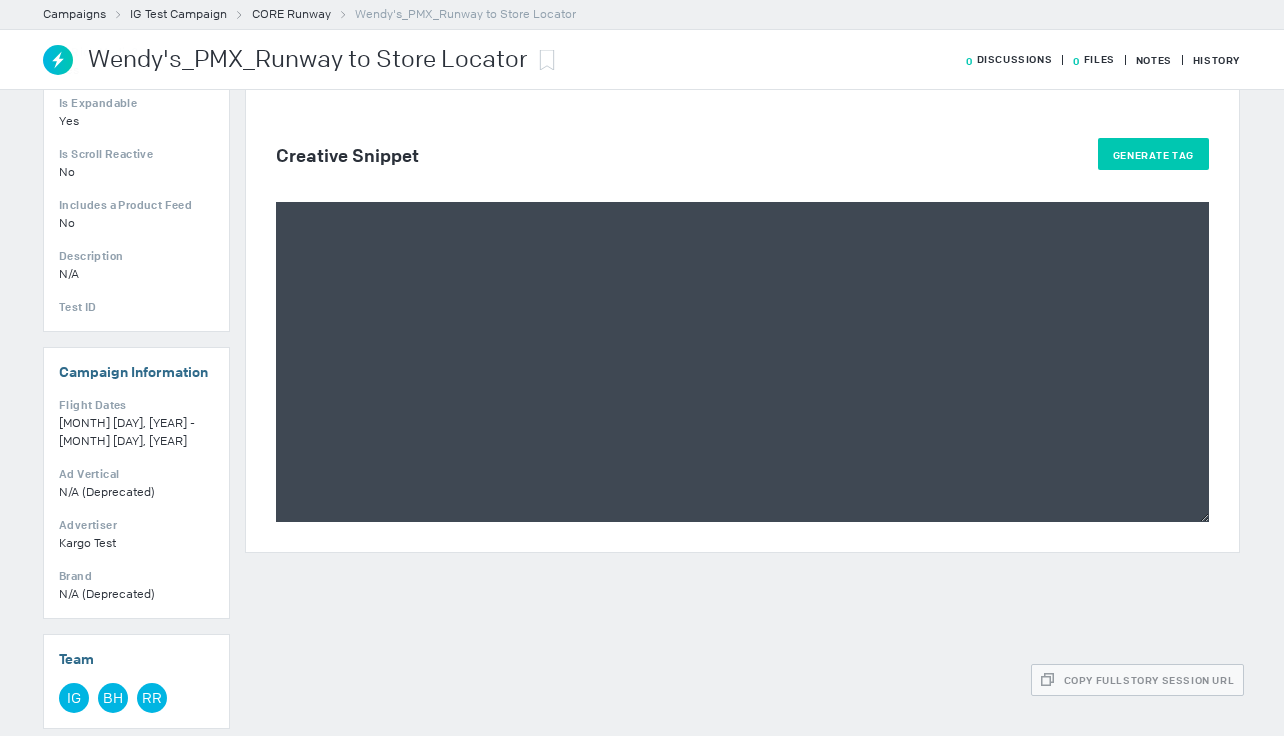 click on "Generate Tag" at bounding box center [1153, 154] 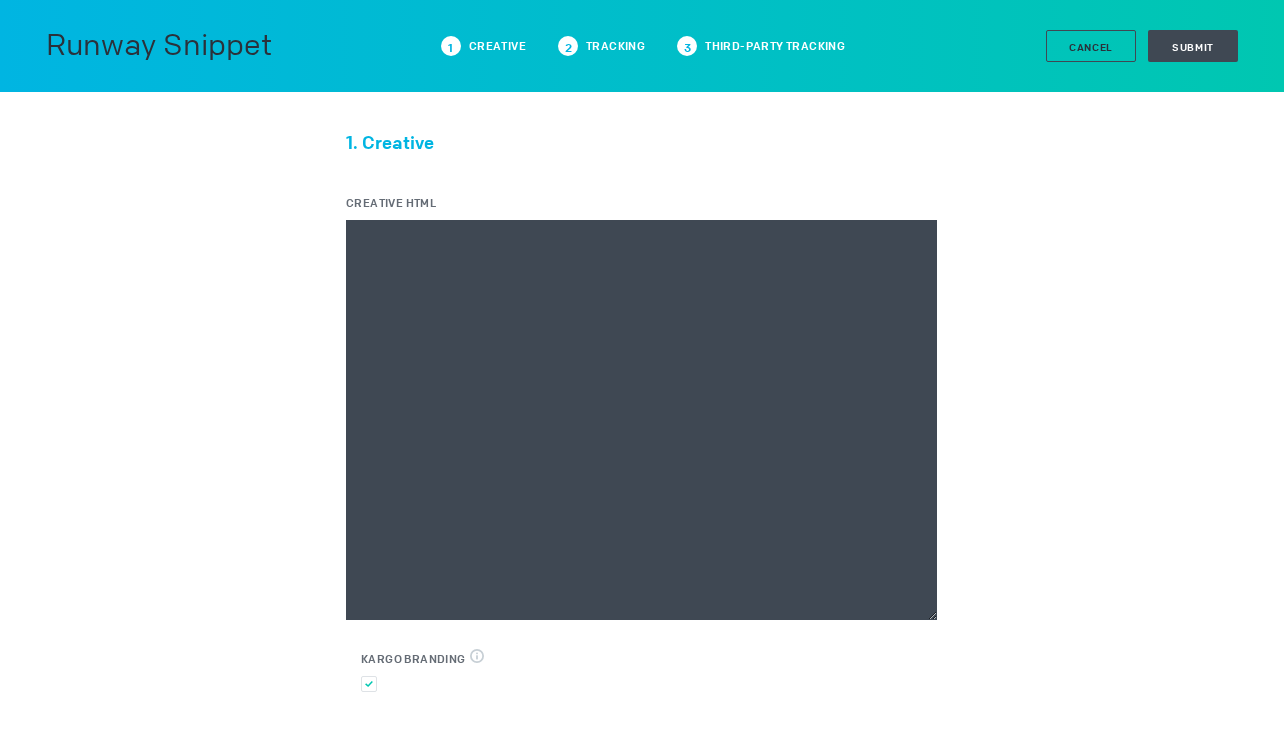 click on "Creative HTML" at bounding box center [641, 420] 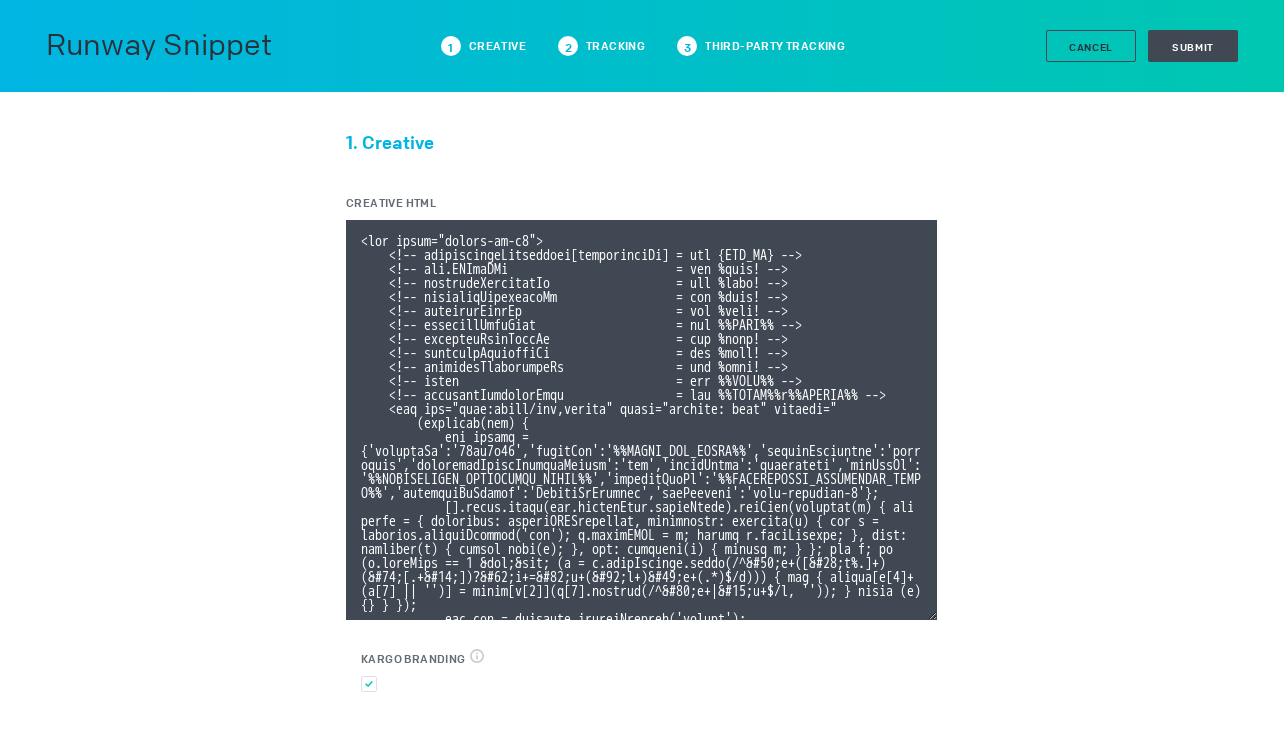 scroll, scrollTop: 358, scrollLeft: 0, axis: vertical 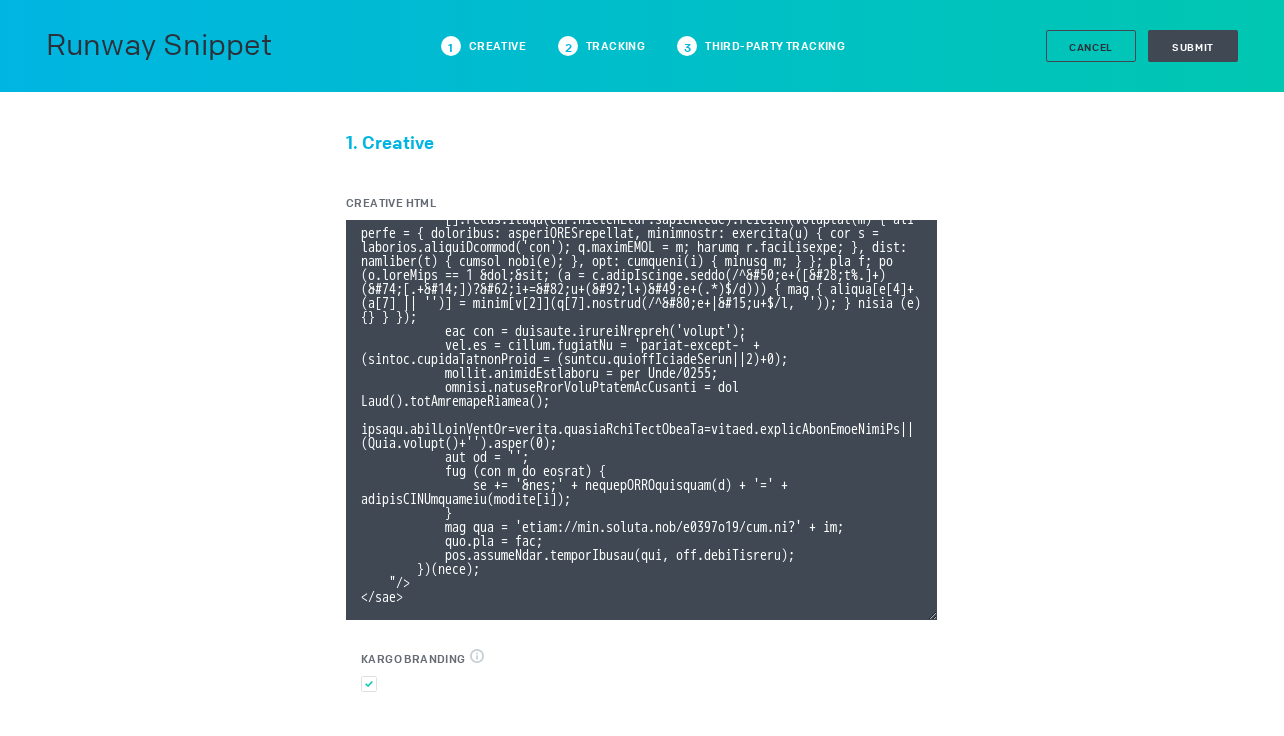 type on "<div class="celtra-ad-v3">
<!-- passthroughParameters[impressionId] = raw {IMP_ID} -->
<!-- eas.JWVjaWQh                        = raw %ecid! -->
<!-- externalCreativeId                  = raw %ecid! -->
<!-- externalPlacementId                 = raw %epid! -->
<!-- externalSiteId                      = raw %esid! -->
<!-- externalSiteName                    = raw %%SITE%% -->
<!-- externalLineItemId                  = raw %eaid! -->
<!-- externalCampaignId                  = raw %ebuy! -->
<!-- externalAdvertiserId                = raw %eadv! -->
<!-- coppa                               = raw %%TFCD%% -->
<!-- externalCreativeSize                = raw %%WIDTH%%x%%HEIGHT%% -->
<img src="data:image/png,celtra" style="display: none" onerror="
(function(img) {
var params = {'accountId':'13be8f66','clickUrl':'%%CLICK_URL_UNESC%%','expandDirection':'undefined','preferredClickThroughWindow':'new','clickEvent':'advertiser','iosAdvId':'%%ADVERTISIN..." 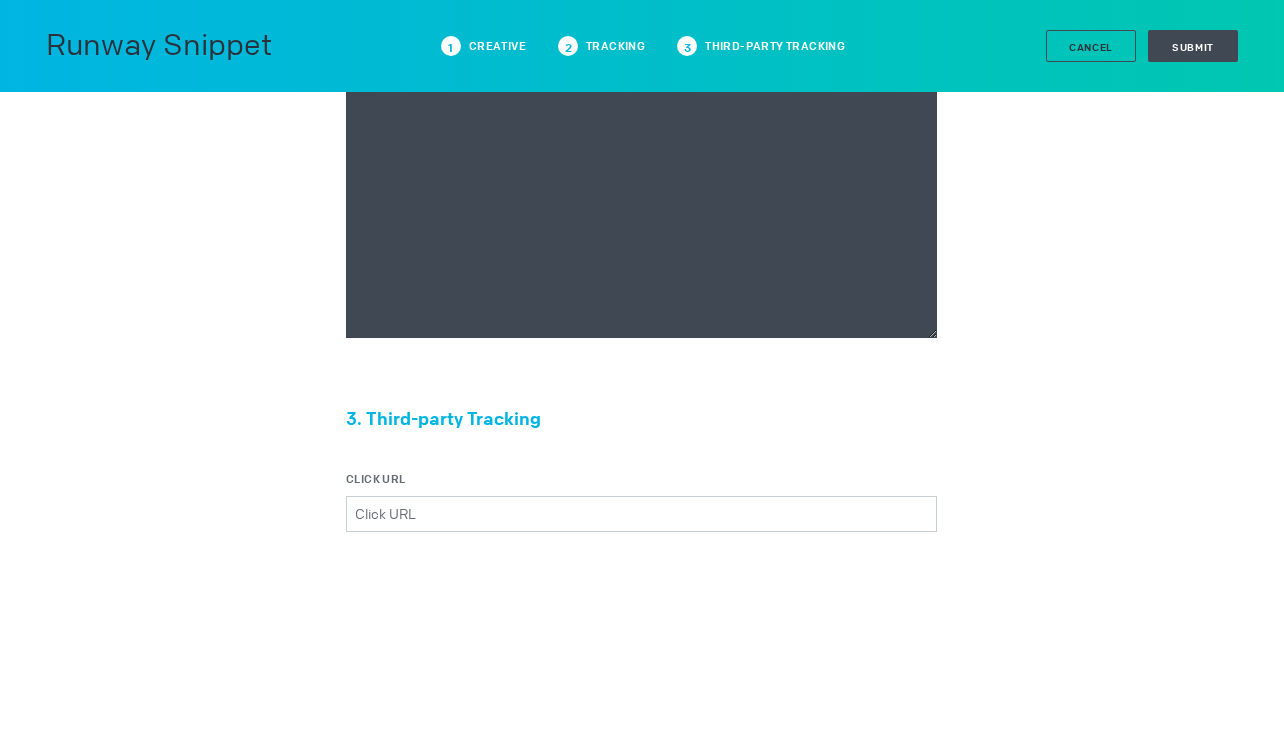 scroll, scrollTop: 946, scrollLeft: 0, axis: vertical 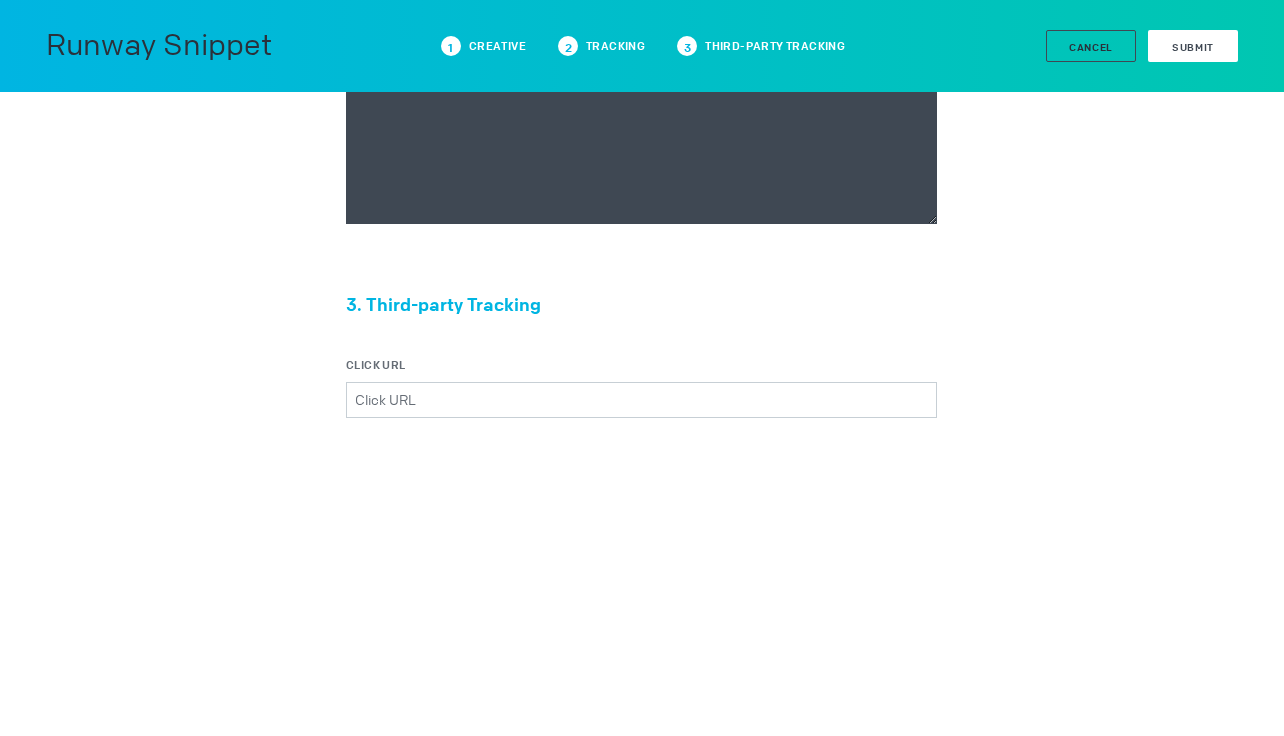click on "Submit" at bounding box center (1193, 46) 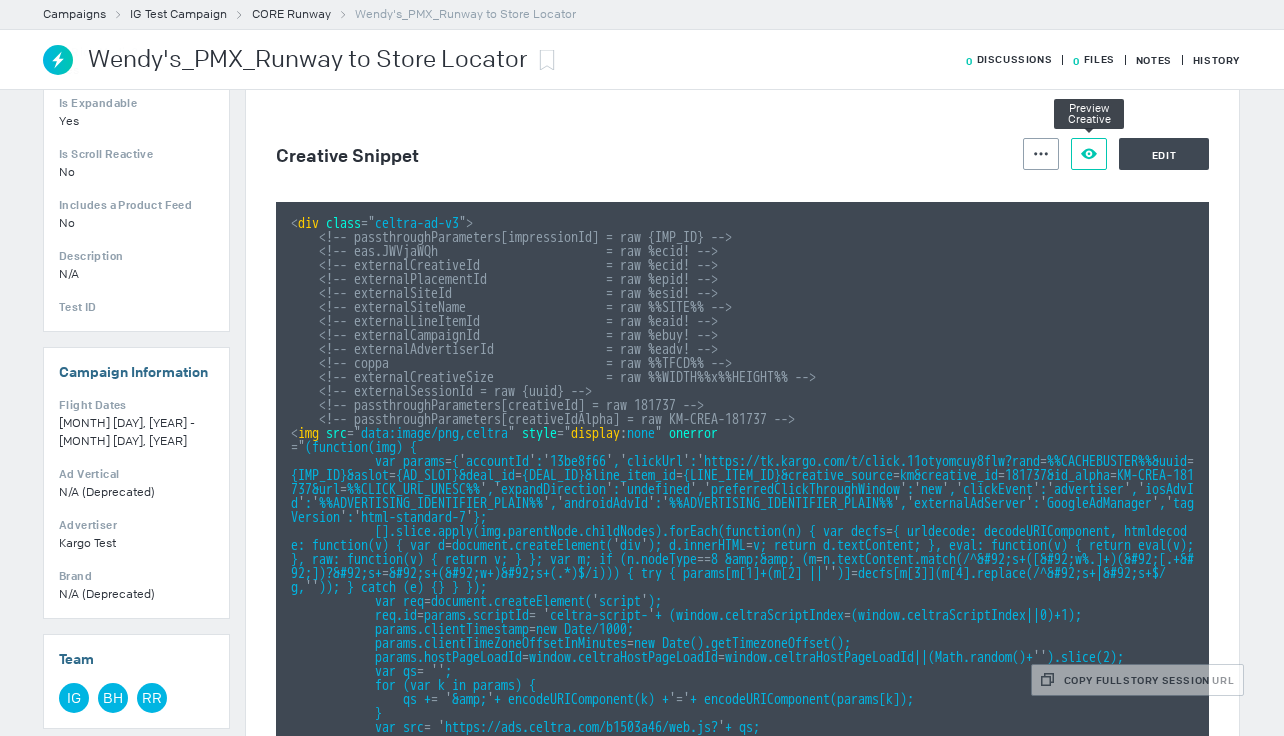 click at bounding box center [1041, 154] 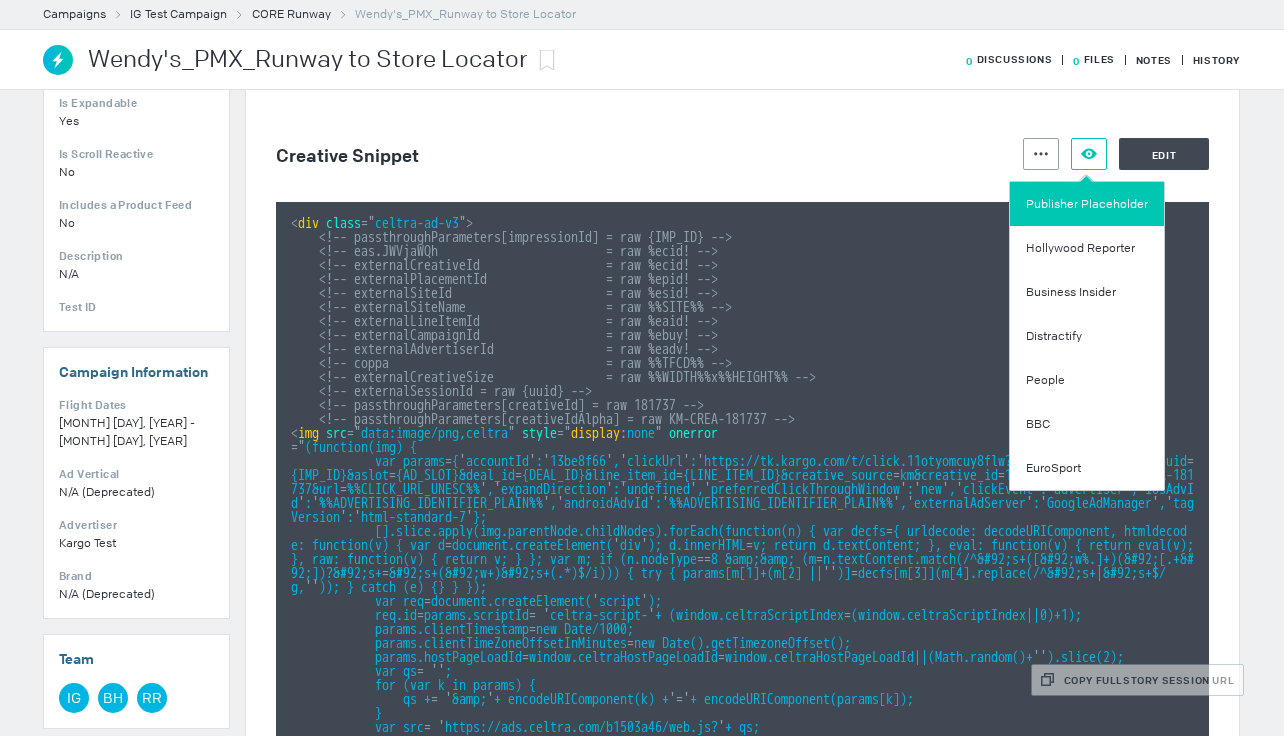 click on "Publisher Placeholder" at bounding box center (1087, 204) 